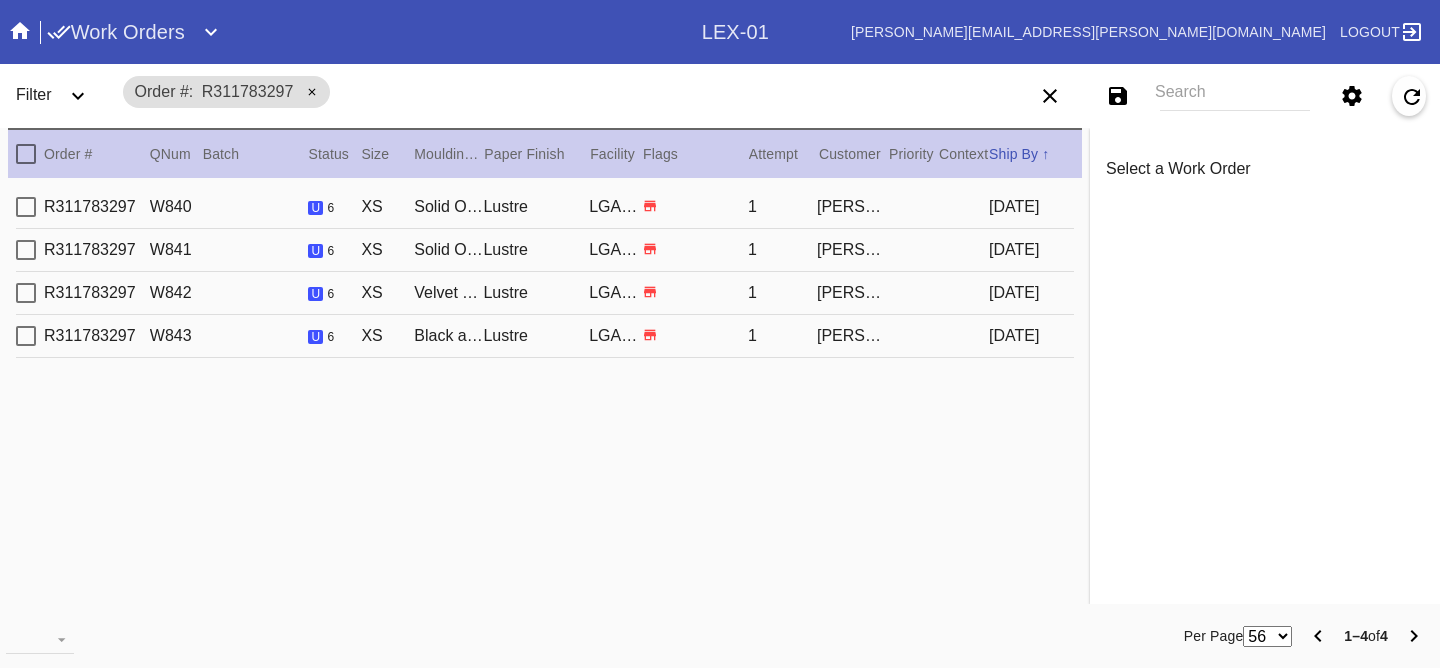 scroll, scrollTop: 0, scrollLeft: 0, axis: both 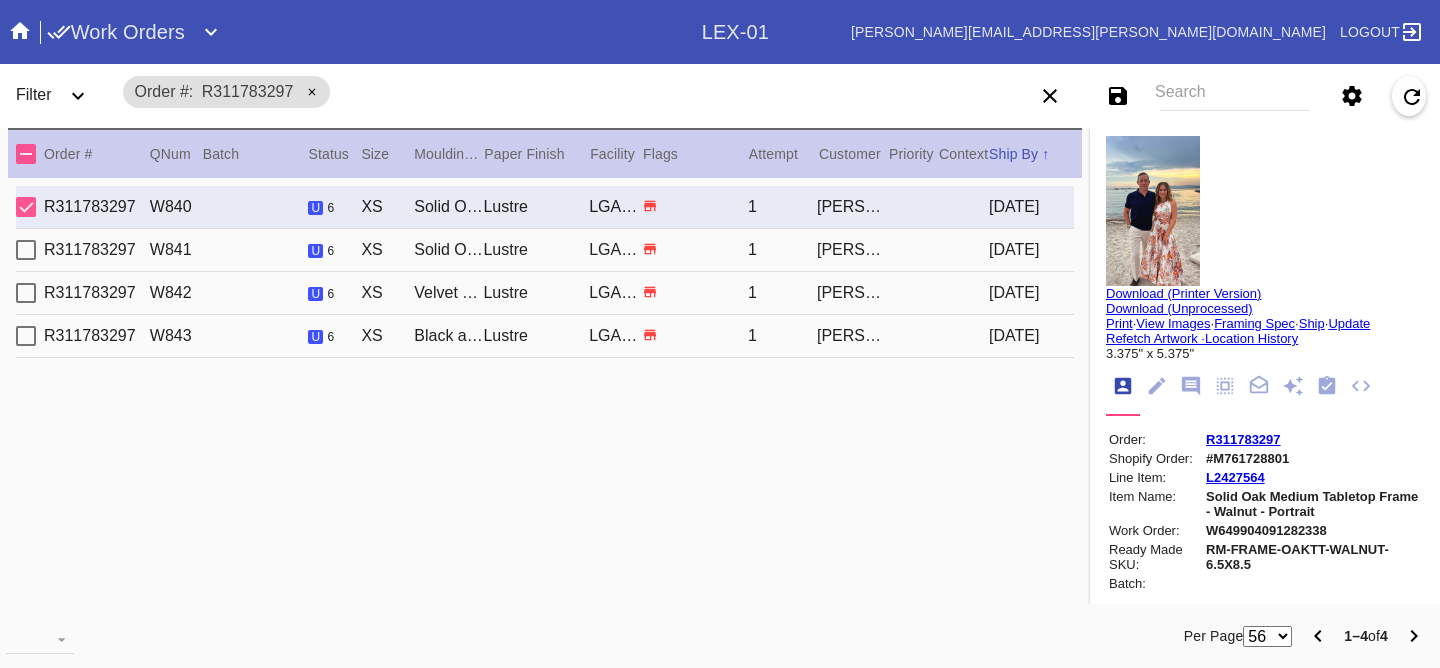 click at bounding box center (1153, 211) 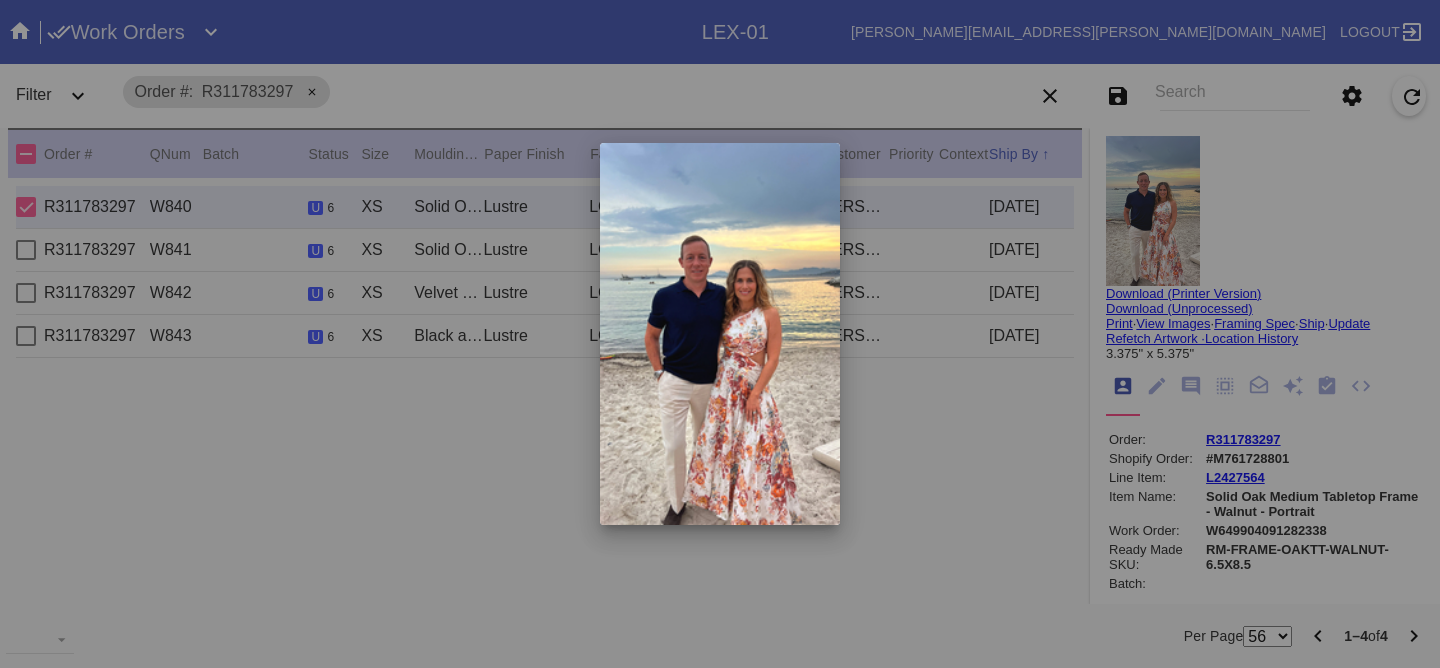 click at bounding box center [720, 334] 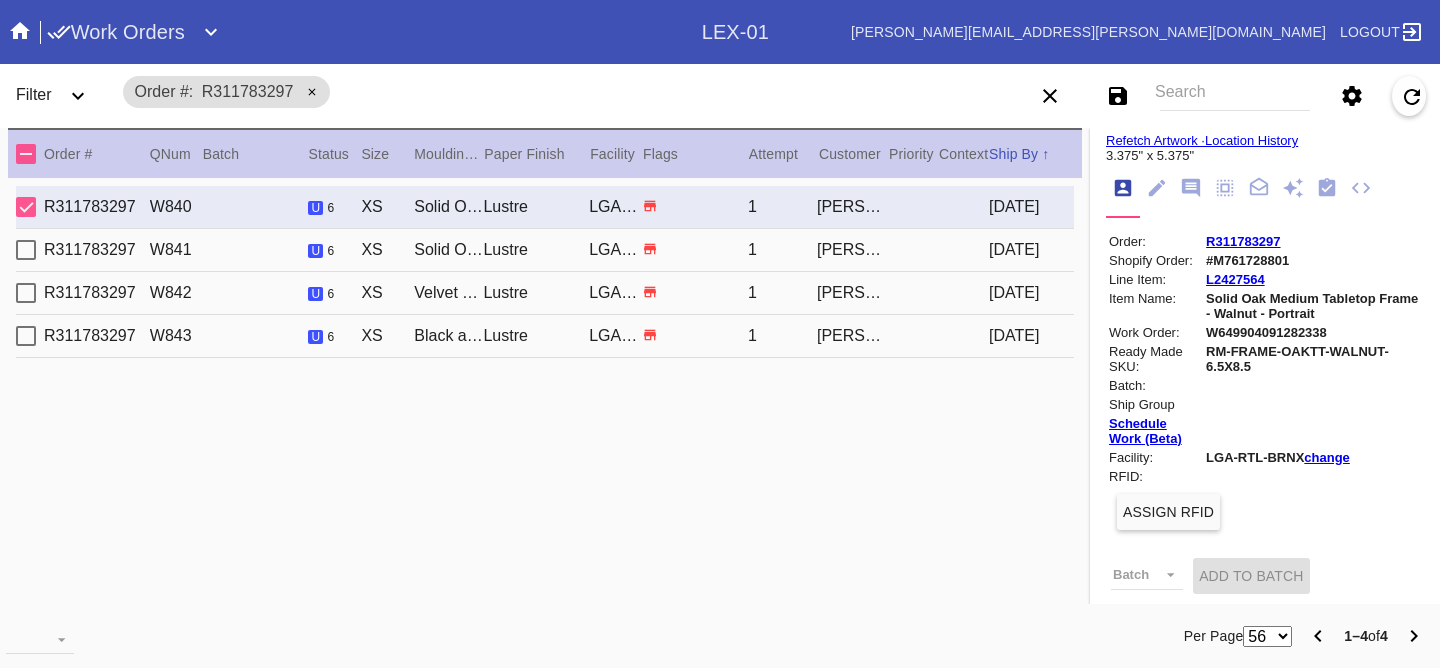 scroll, scrollTop: 361, scrollLeft: 0, axis: vertical 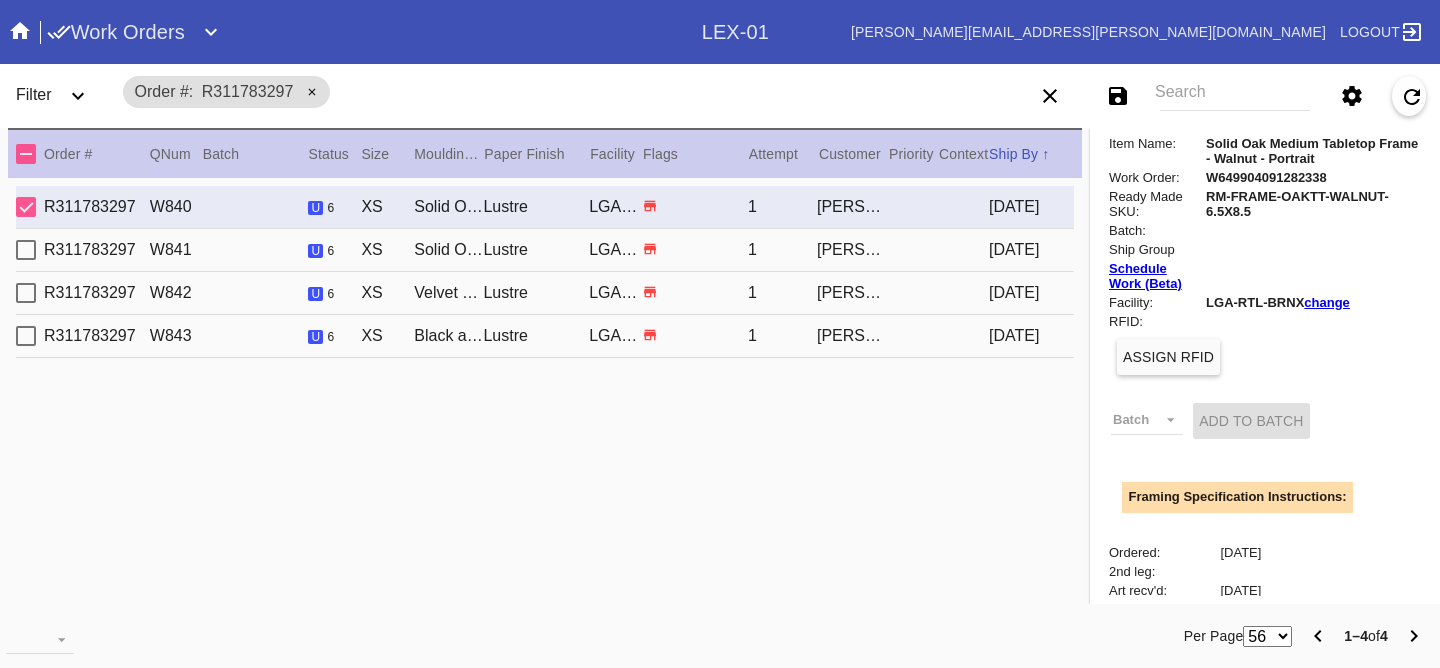 click on "[DATE]" at bounding box center [1031, 250] 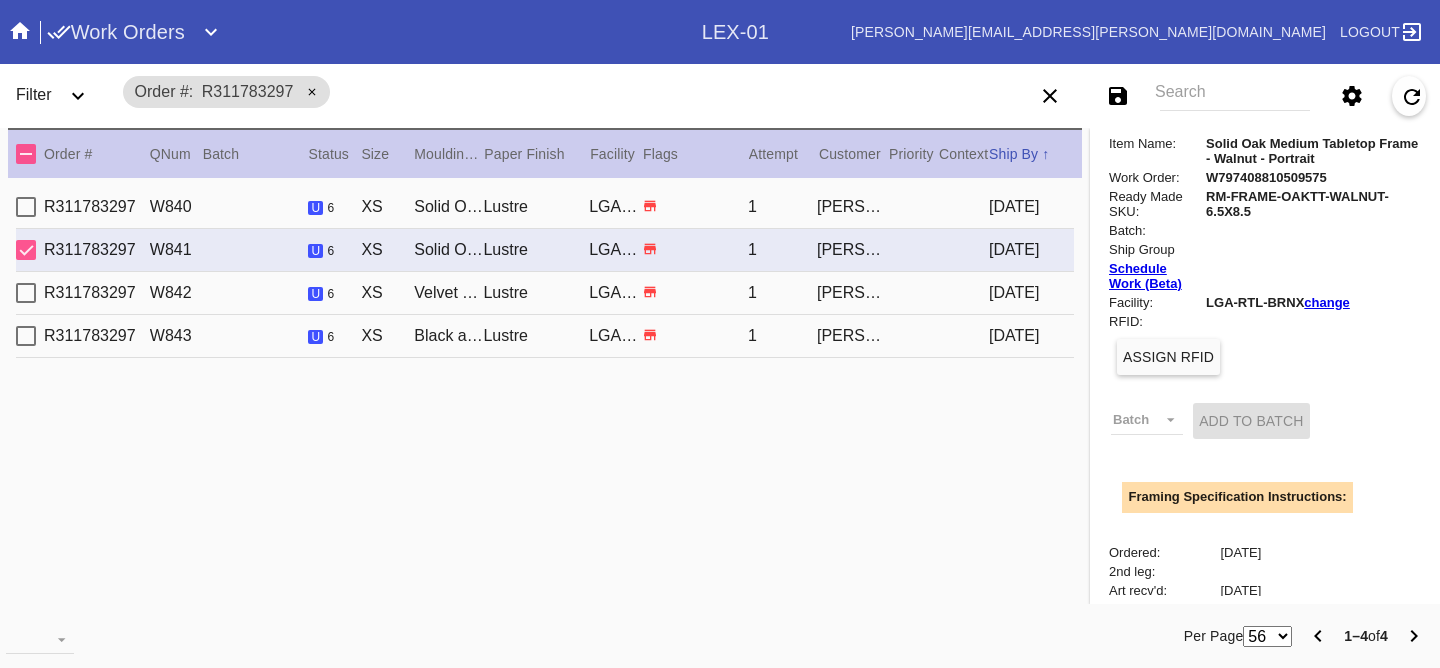 click on "[DATE]" at bounding box center [1031, 293] 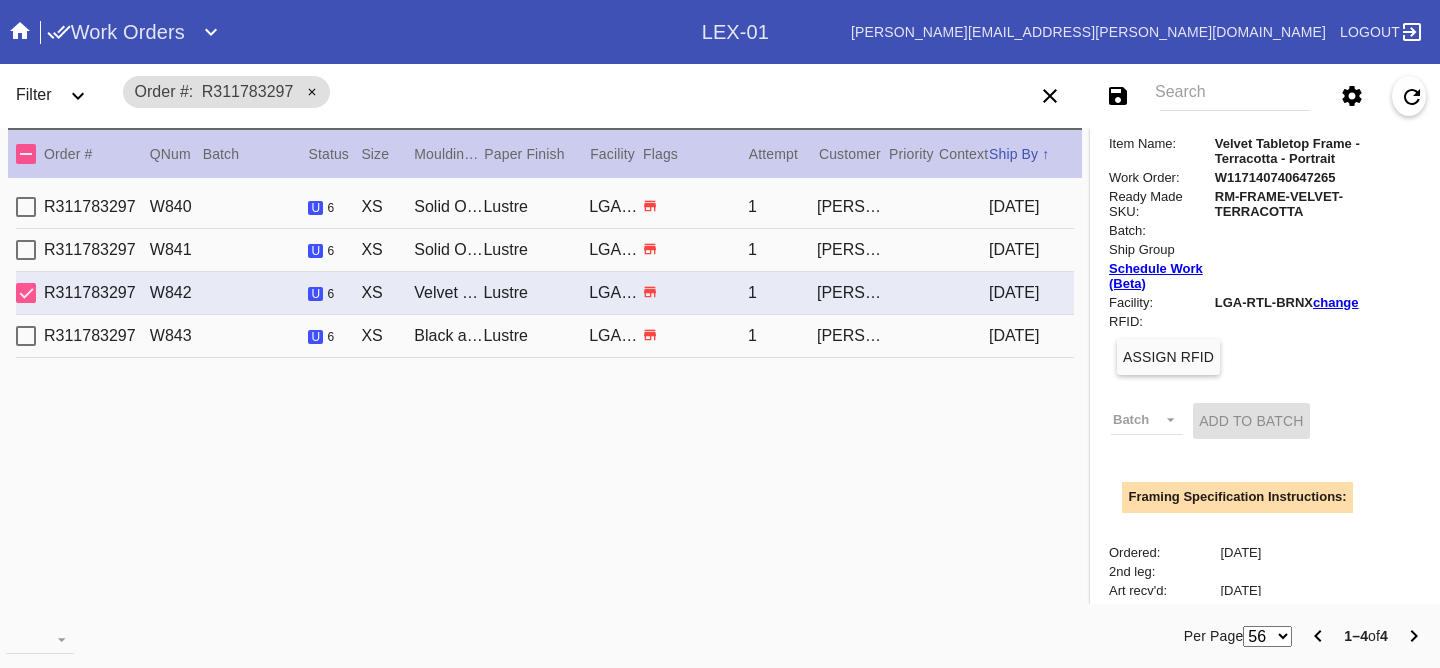 click on "[DATE]" at bounding box center (1031, 336) 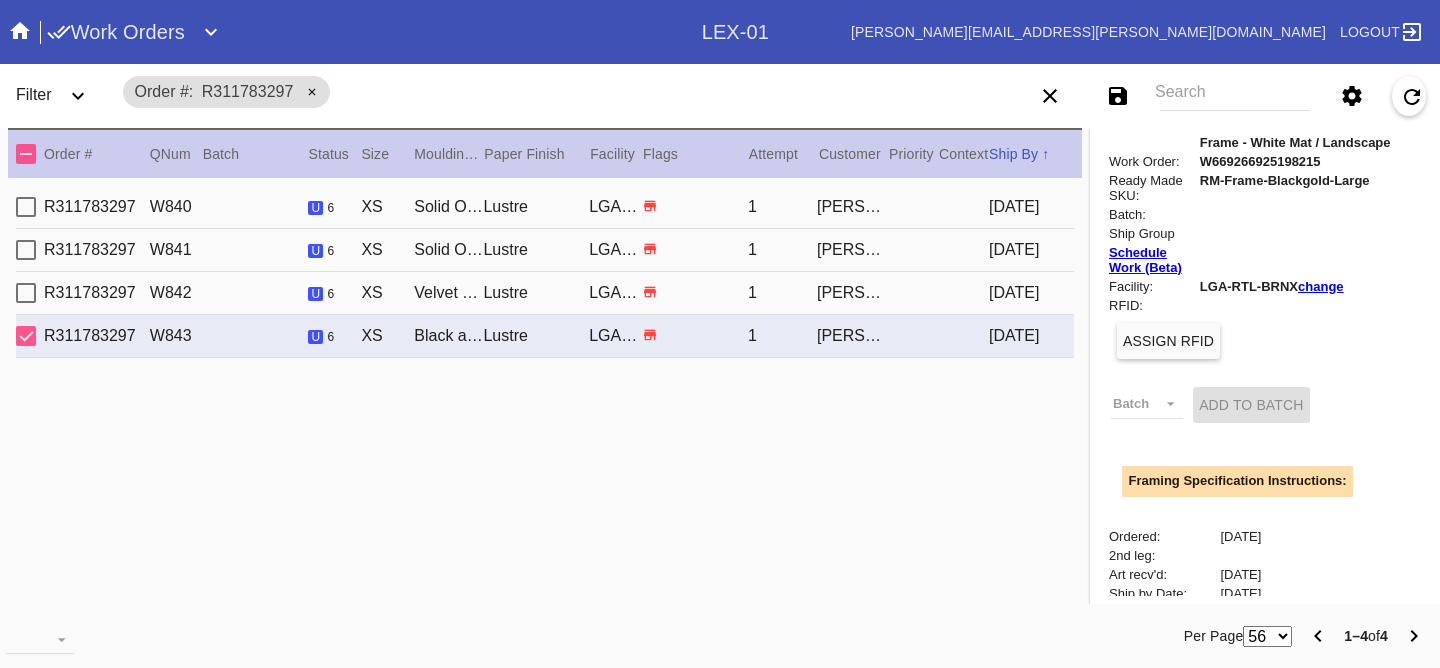 click on "[DATE]" at bounding box center (1031, 207) 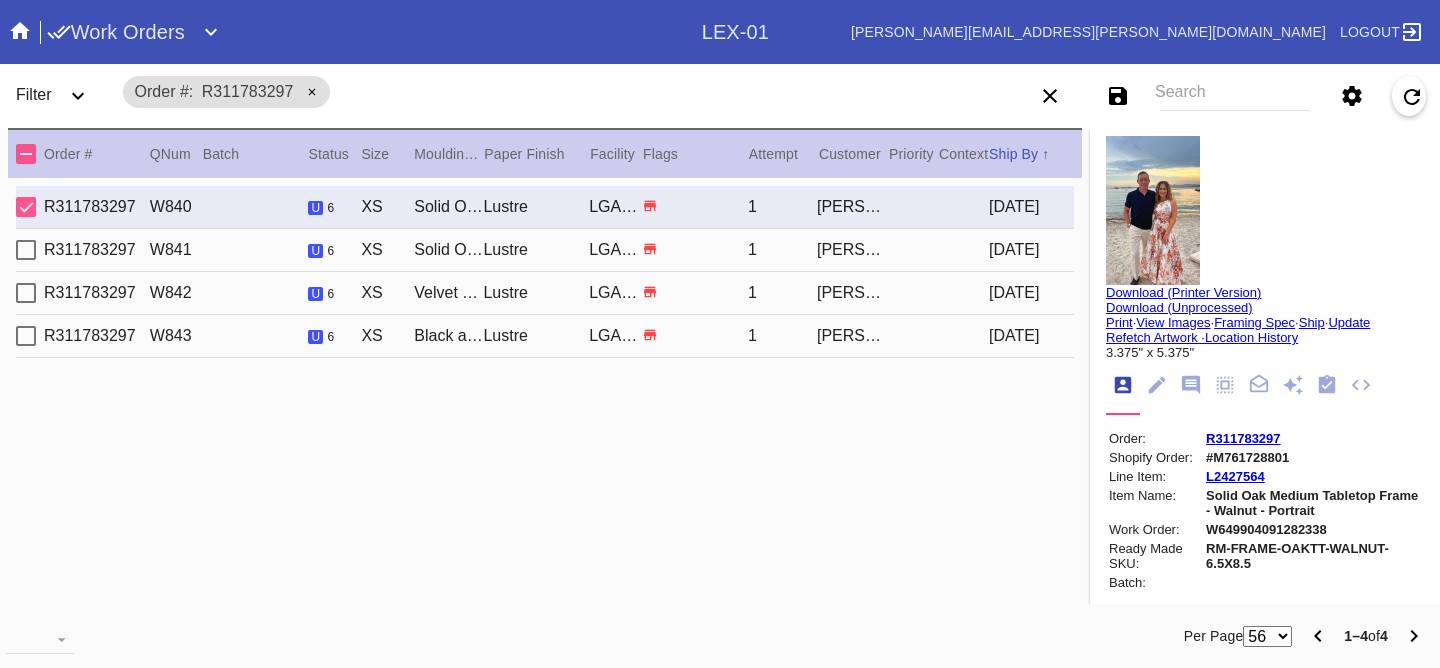 scroll, scrollTop: 0, scrollLeft: 0, axis: both 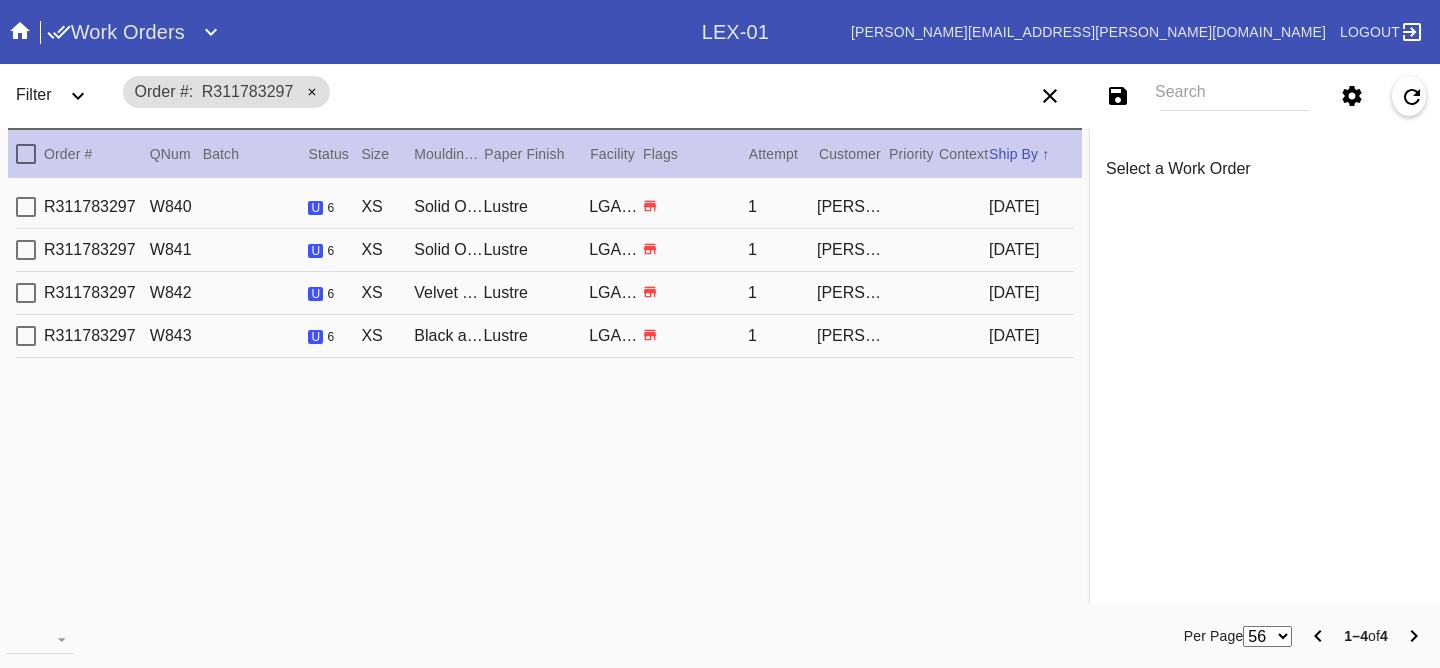 click on "R311783297 W840 u   6 XS Solid Oak Tabletop Frame Walnut 6.5"x8.5" / Dove White Lustre LGA-RTL-VILL 1 [PERSON_NAME]
[DATE]" at bounding box center (545, 207) 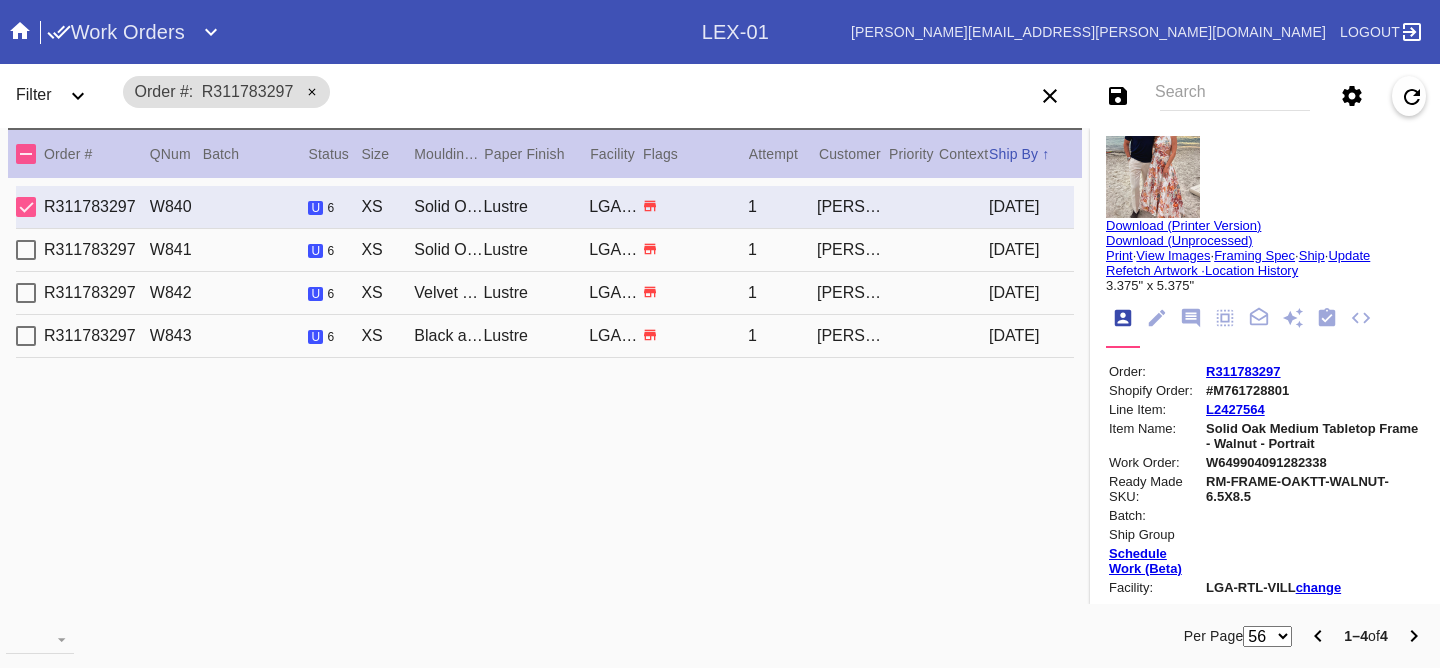 scroll, scrollTop: 170, scrollLeft: 0, axis: vertical 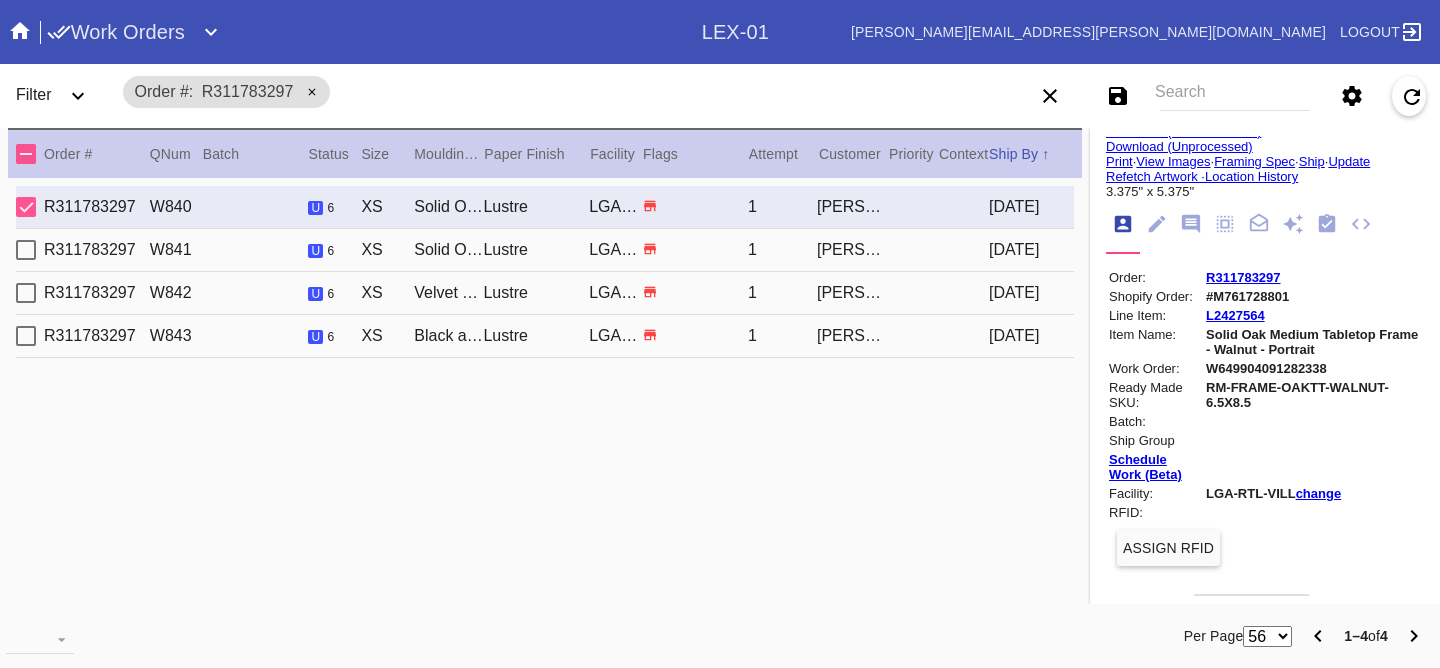 click on "R311783297 W841 u   6 XS Solid Oak Tabletop Frame Walnut 6.5"x8.5" / Dove White Lustre LGA-RTL-BRNX 1 [PERSON_NAME]
[DATE]" at bounding box center (545, 250) 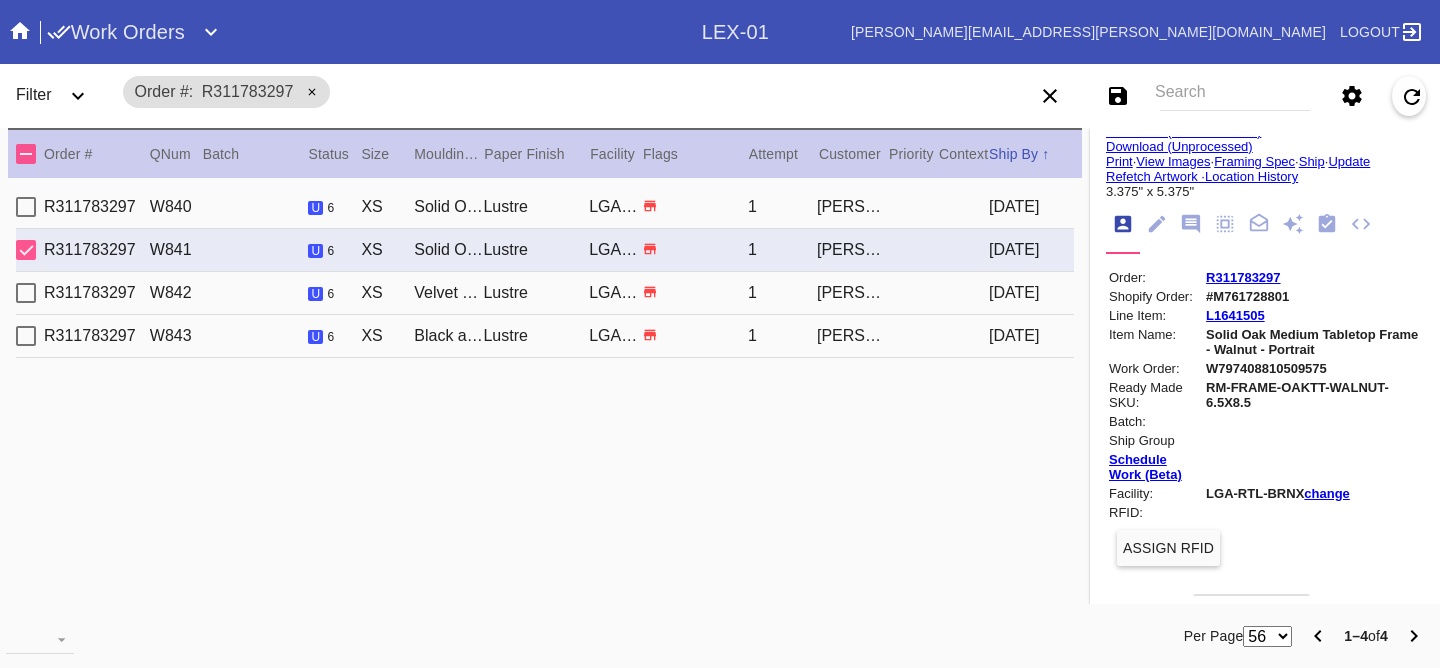click on "R311783297 W842 u   6 XS Velvet Tabletop Frame Terracotta / No Mat Lustre LGA-RTL-BRNX 1 [PERSON_NAME]
[DATE]" at bounding box center [545, 293] 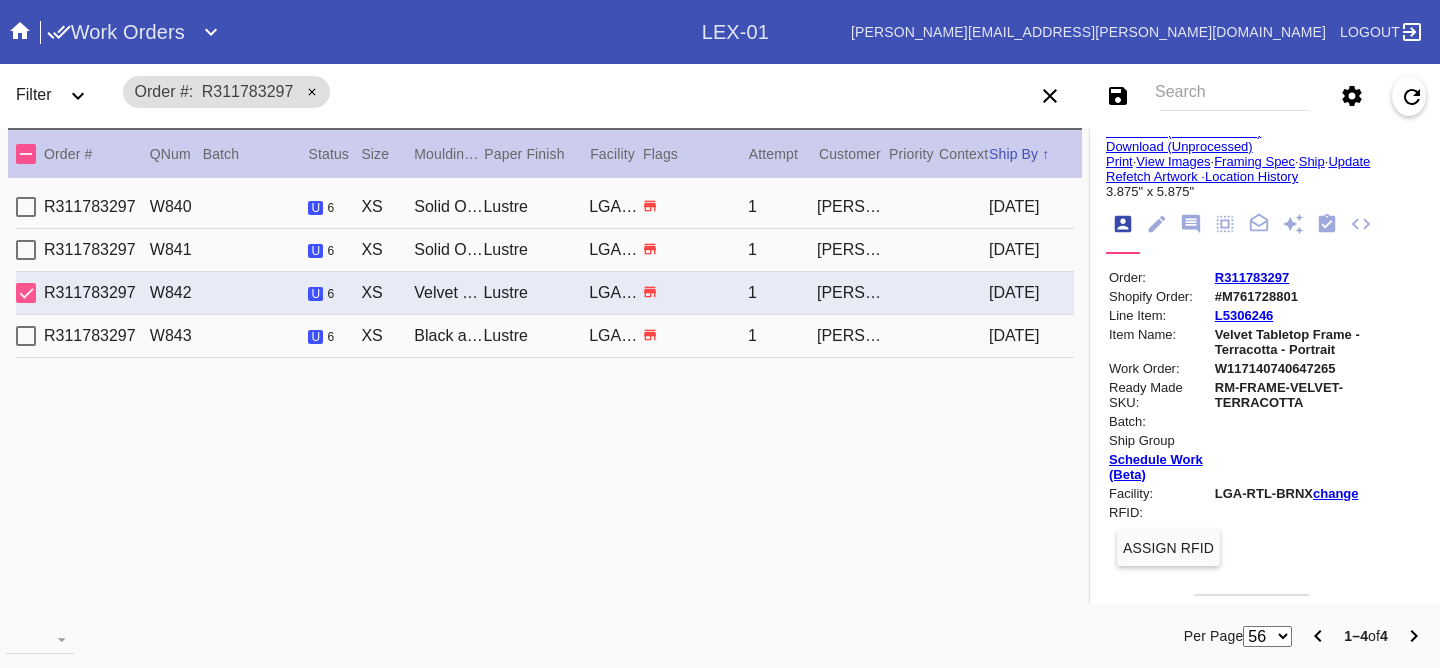click on "R311783297 W843 u   6 XS Black and Gold Large Tabletop Frame / Dove White Lustre LGA-RTL-BRNX 1 [PERSON_NAME]
[DATE]" at bounding box center [545, 336] 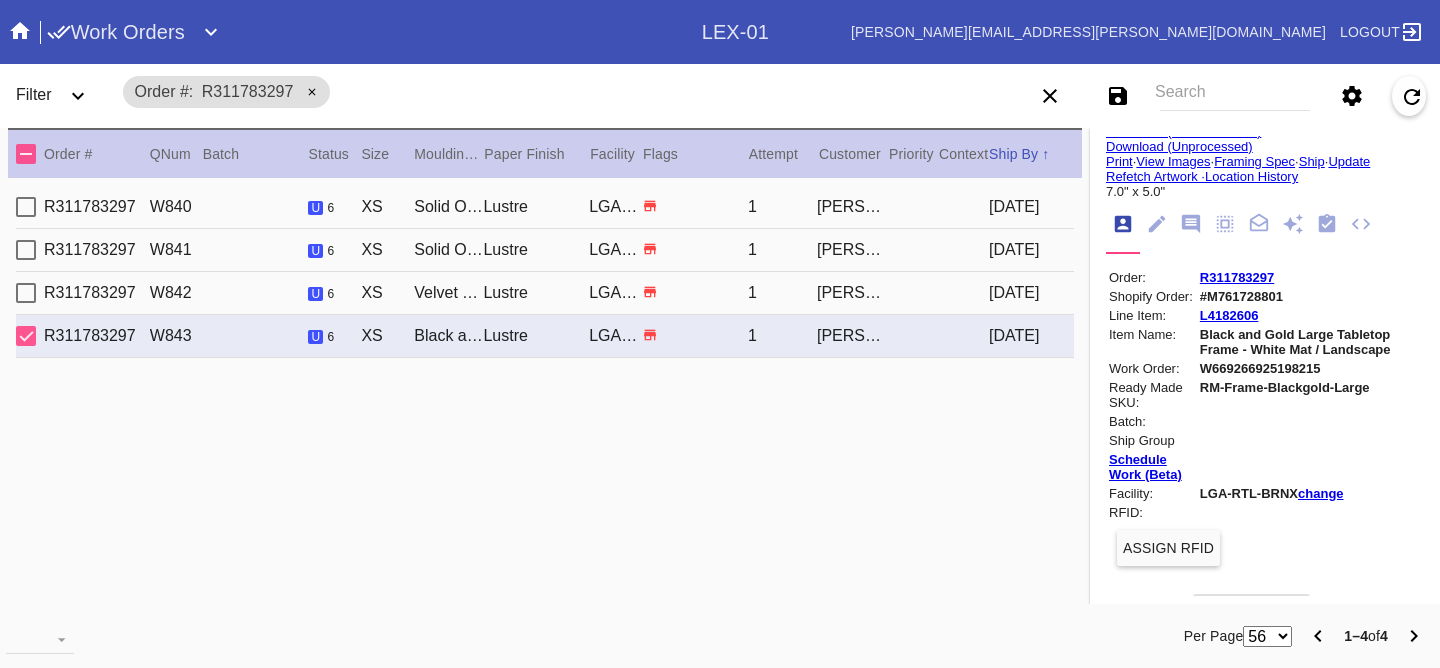 click on "R311783297 W841 u   6 XS Solid Oak Tabletop Frame Walnut 6.5"x8.5" / Dove White Lustre LGA-RTL-BRNX 1 James Drake
2025-07-11" at bounding box center (545, 250) 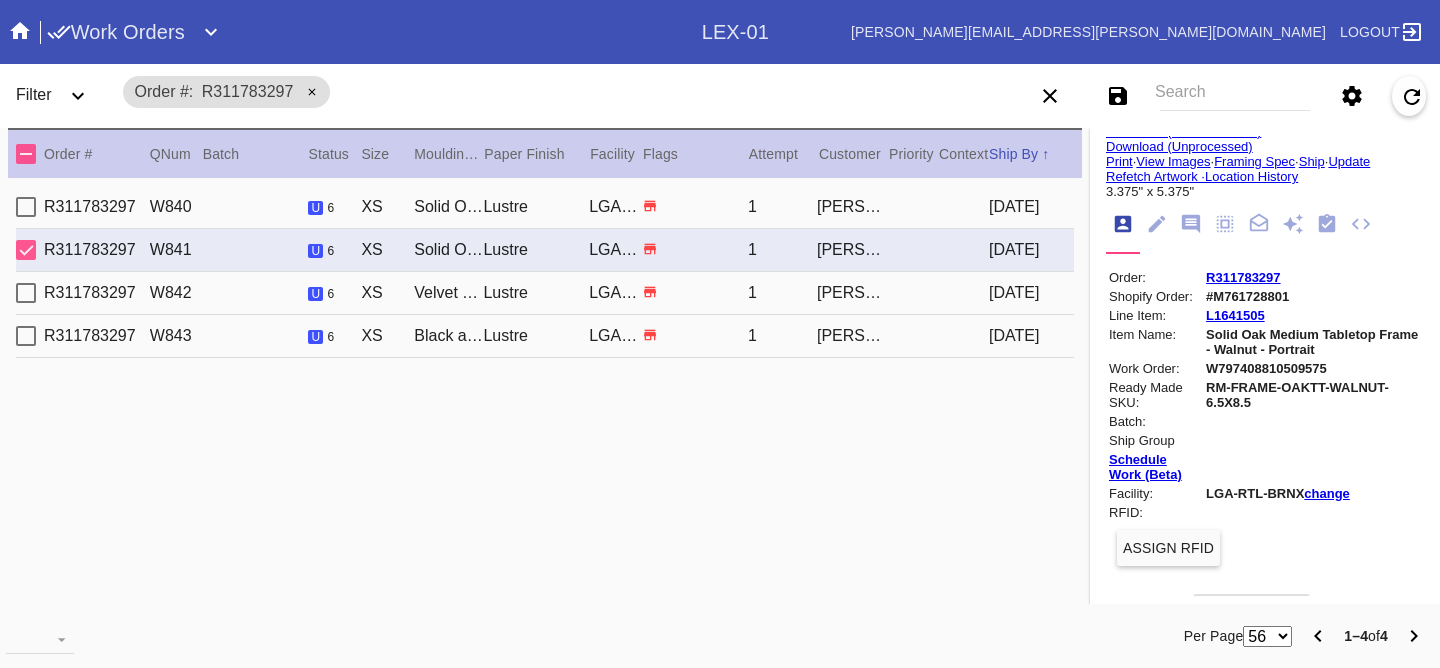 click on "R311783297 W842 u   6 XS Velvet Tabletop Frame Terracotta / No Mat Lustre LGA-RTL-BRNX 1 James Drake
2025-07-11" at bounding box center [545, 293] 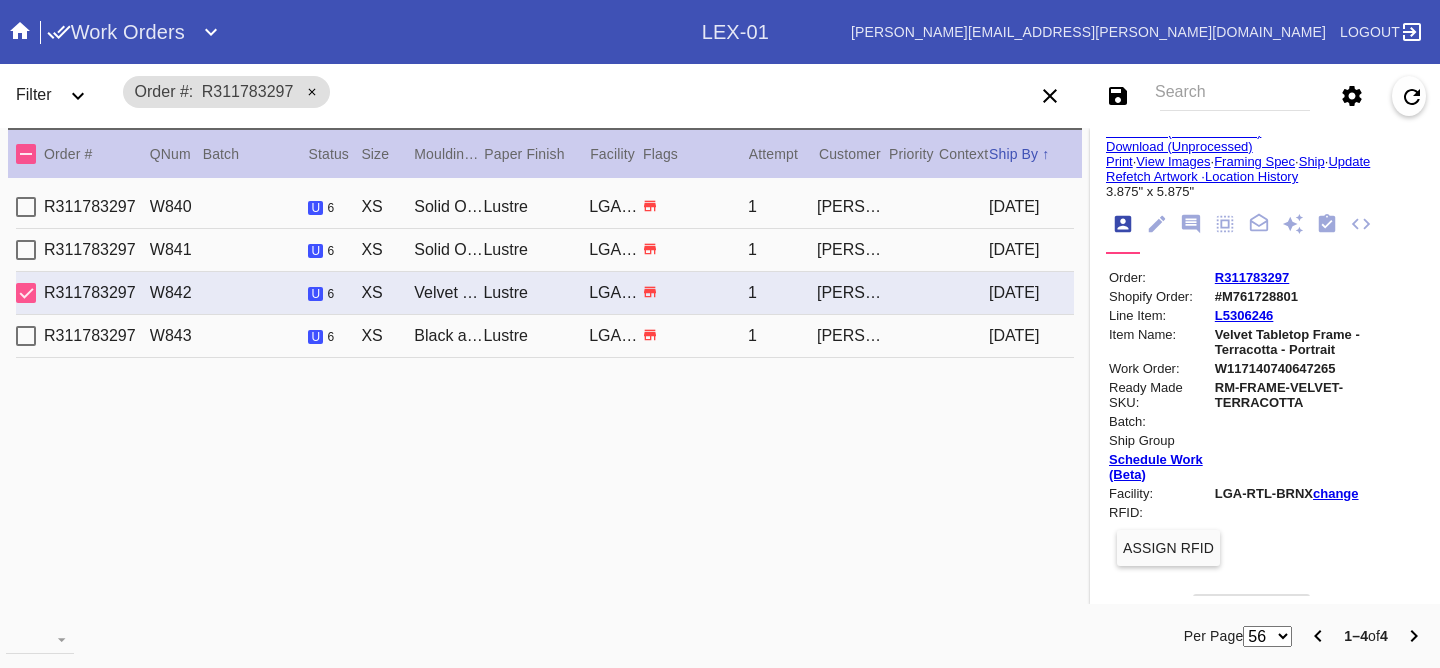 click on "R311783297 W843 u   6 XS Black and Gold Large Tabletop Frame / Dove White Lustre LGA-RTL-BRNX 1 James Drake
2025-07-11" at bounding box center [545, 336] 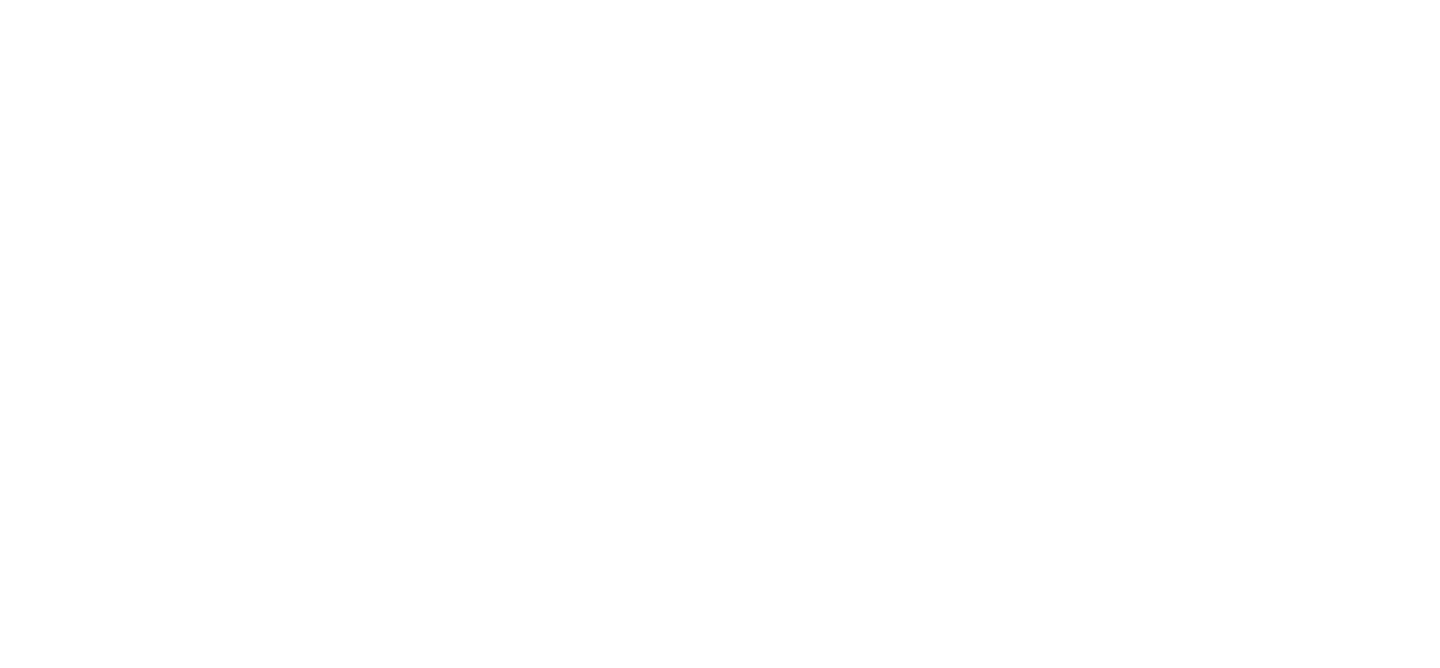 scroll, scrollTop: 0, scrollLeft: 0, axis: both 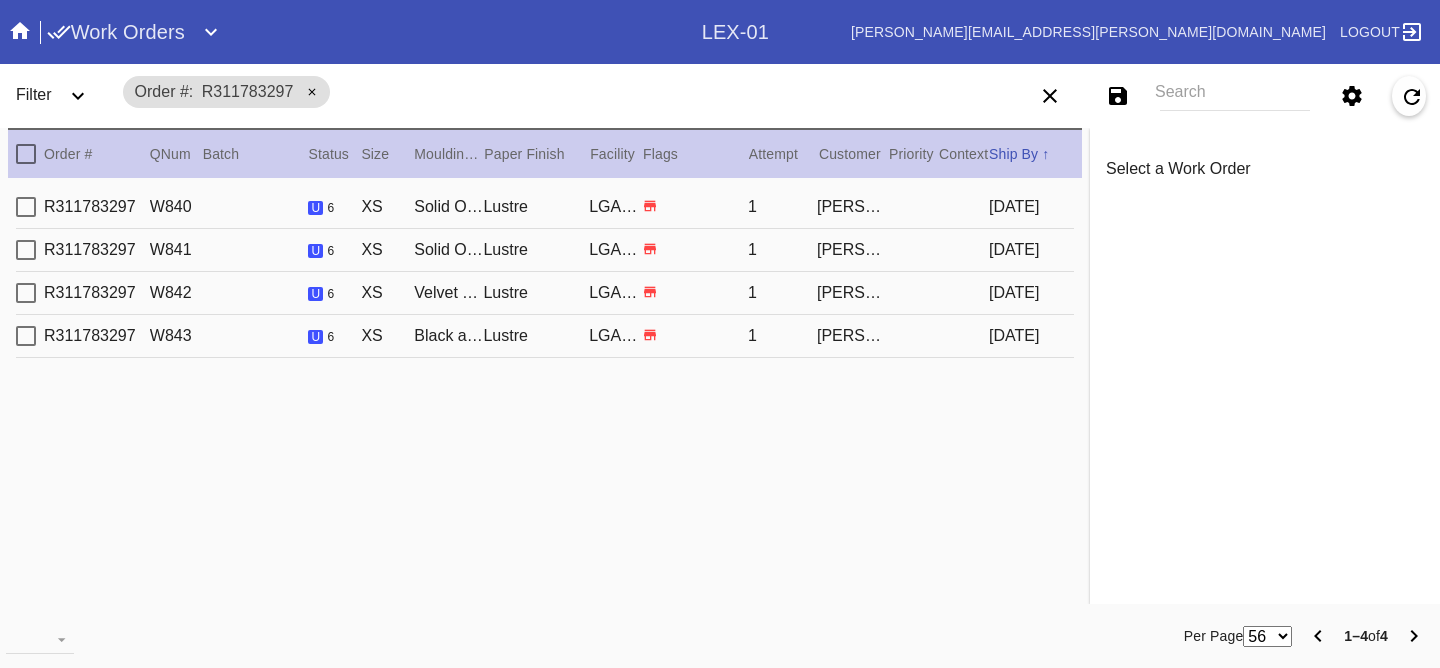 click on "R311783297 W841 u   6 XS Solid Oak Tabletop Frame Walnut 6.5"x8.5" / Dove White Lustre LGA-RTL-BRNX 1 [PERSON_NAME]
[DATE]" at bounding box center (545, 250) 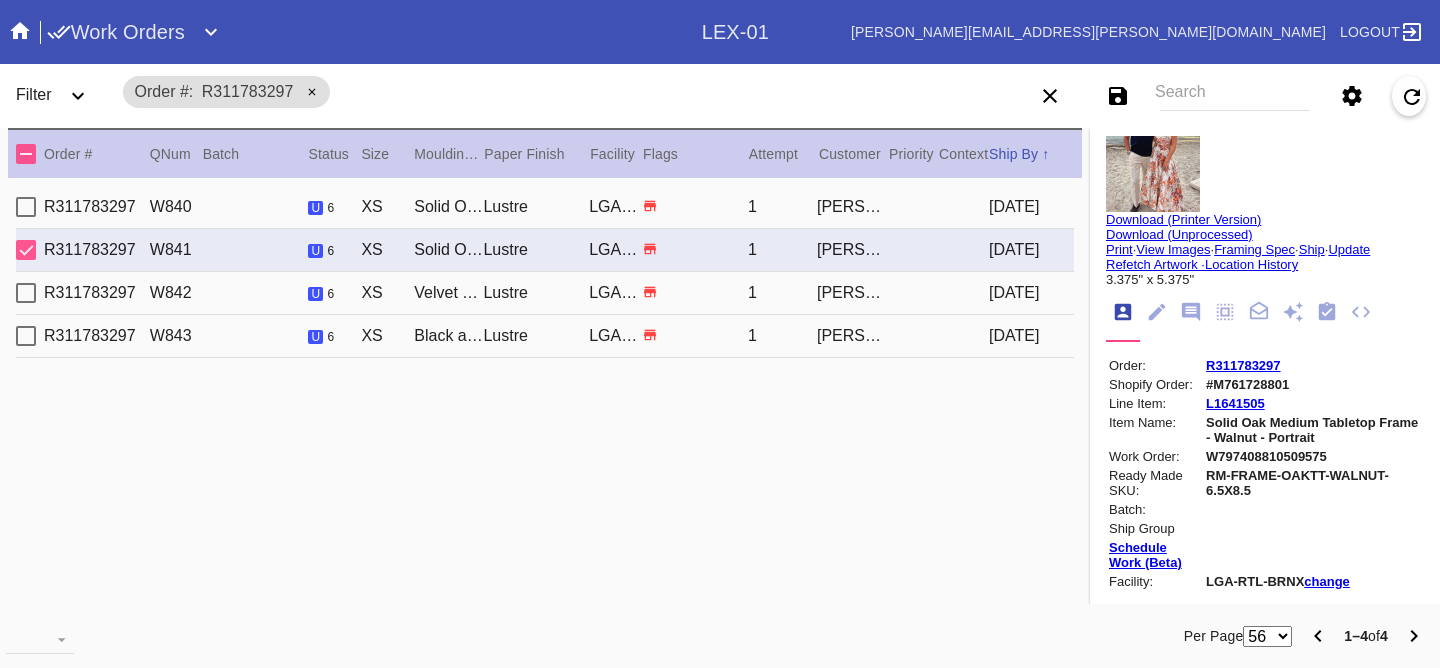 scroll, scrollTop: 169, scrollLeft: 0, axis: vertical 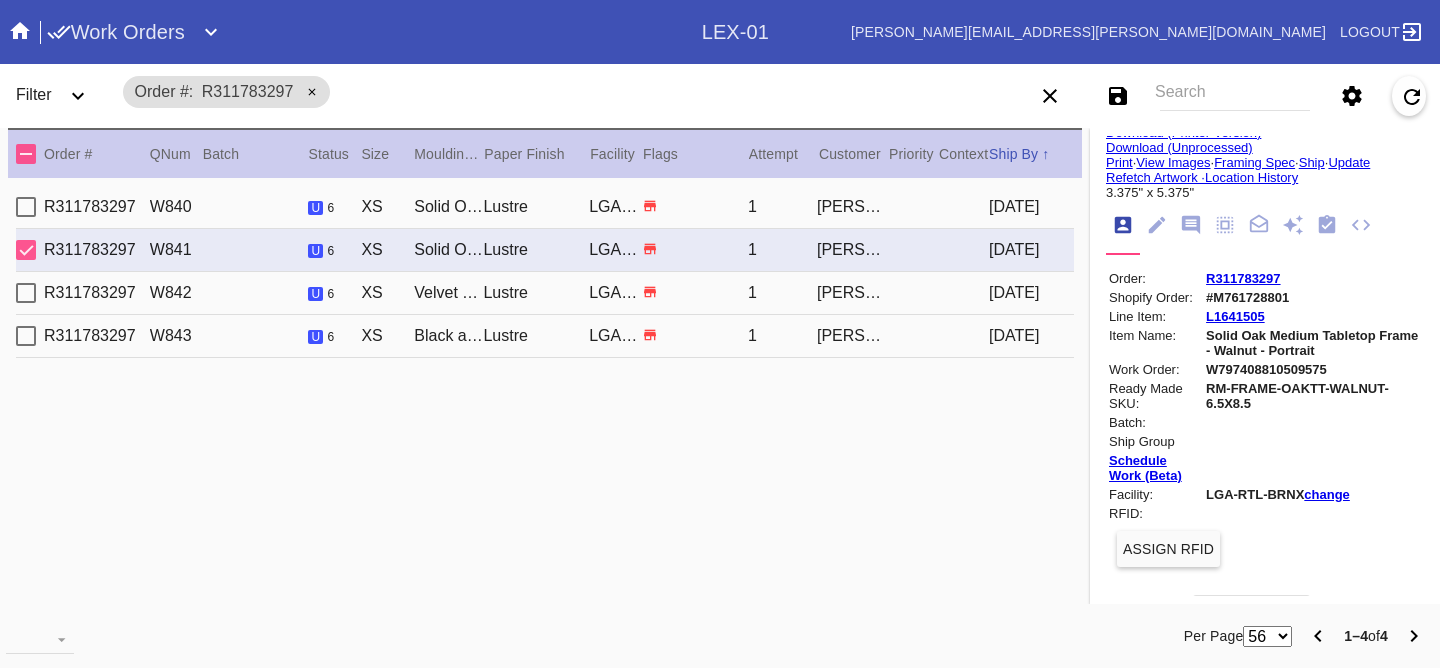 click on "change" at bounding box center [1327, 494] 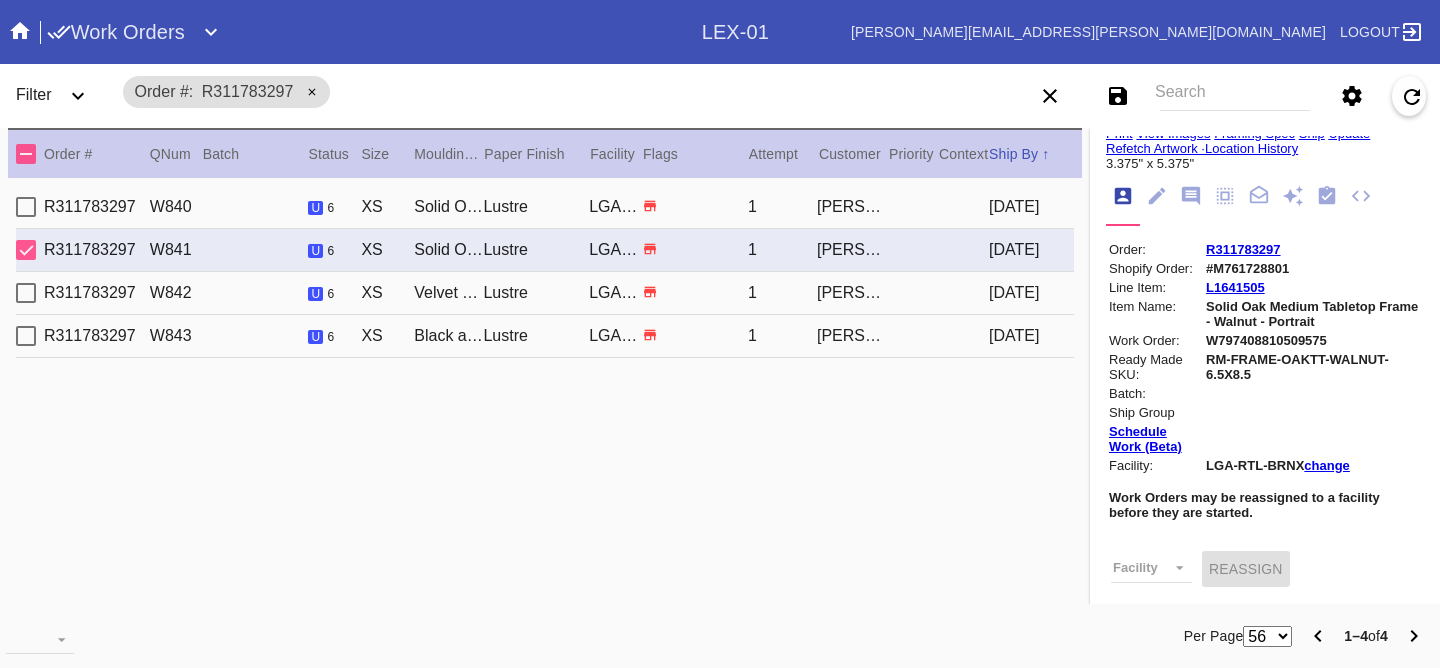 scroll, scrollTop: 329, scrollLeft: 0, axis: vertical 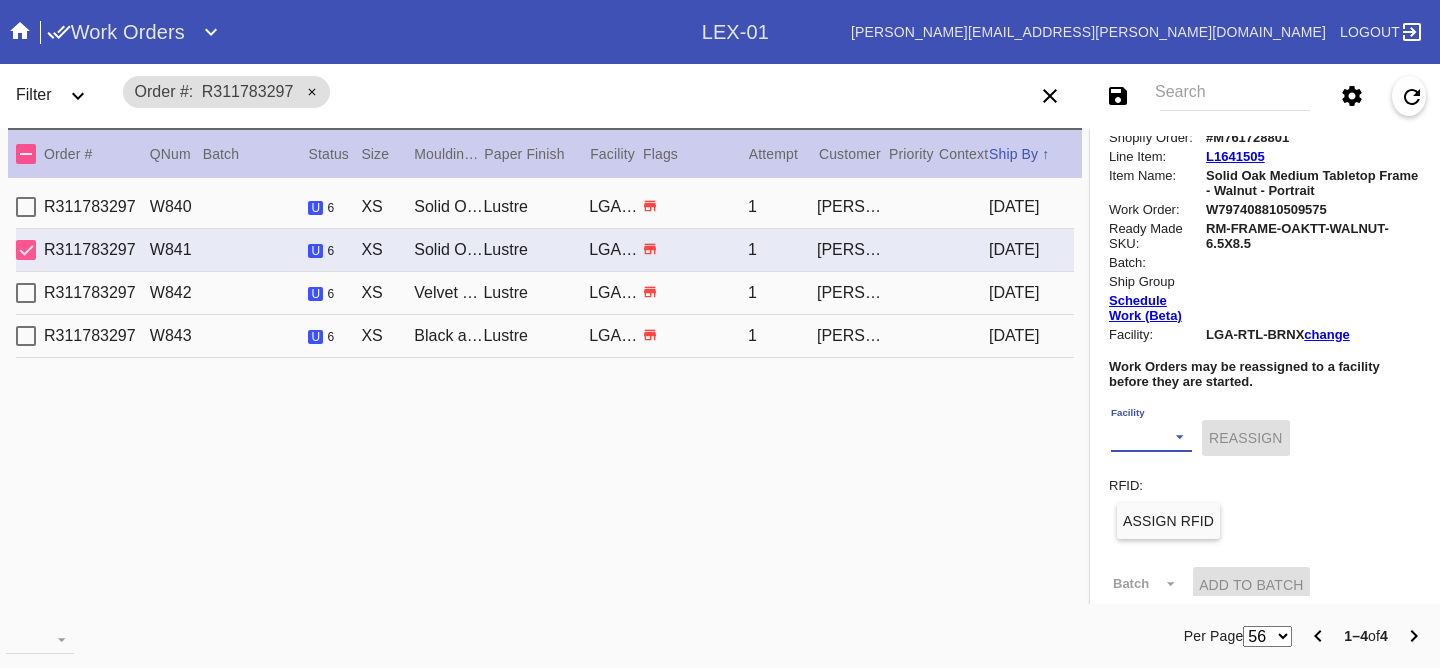 click on "Facility LEX-02 (inactive) LEX-02_ART (inactive) DCA-01 (inactive) CLT-RTL-MYP BOS-RTL-WEL DCA-RTL-MCL PHL-RLT-SBRN LAX-RTL-SMON (inactive) SFO-RTL-PALO (inactive) DCA-05 LAS-01 LEX-01 ATL-RTL-ALP (inactive) LGA-RTL-WPT AUS-RTL-SAUS BNA-RTL-NASH ELP-01 ORD-RTL-WINN LEX-03 ATL-RTL-WEST DCA-RTL-UNMA DCA-RTL-BETH LGA-RTL-SUM DCA-RTL-MOSA BOS-RTL-SEA AUS-RTL-CAUS ATL-RTL-BUCK PHL-01 (inactive) DCA-RTL-CLAR LGA-RTL-HOBO CLT-RTL-SOE PHL-RTL-PHI DCA-RTL-OLDT DFW-RTL-IVIL BOS-RTL-DRBY (inactive) LGA-RTL-MHIL (inactive) LGA-RTL-NCA LGA-RTL-76TH LGA-RTL-COBL DCA-STR-BETH DCA-RTL-GEO LGA-RTL-PSLO LGA-RTL-WILL ORD-RTL-SOUT LGA-RTL-82ND ORD-RTL-WLOO LGA-RTL-BRNX DCA-RTL-14TH LGA-RTL-VILL ORD-RTL-RNOR MSY-RTL-ORL DCA-04" at bounding box center (1151, 437) 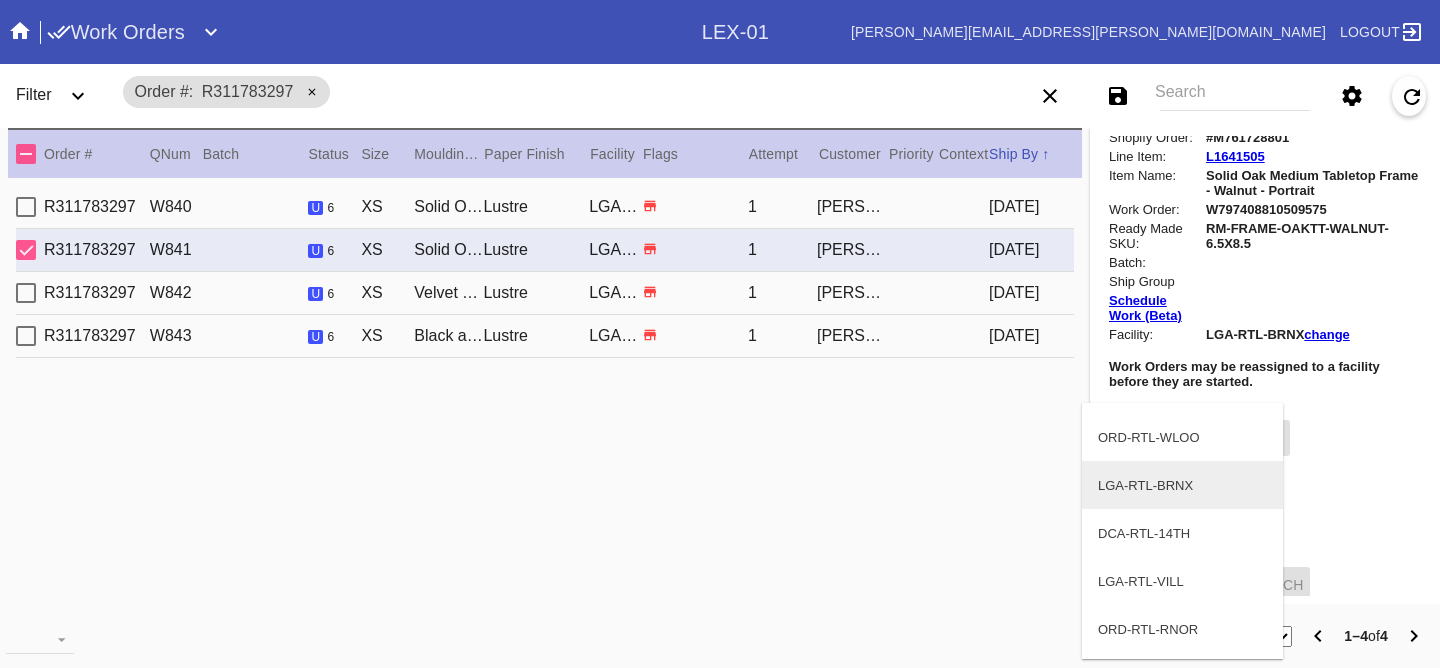 scroll, scrollTop: 2172, scrollLeft: 0, axis: vertical 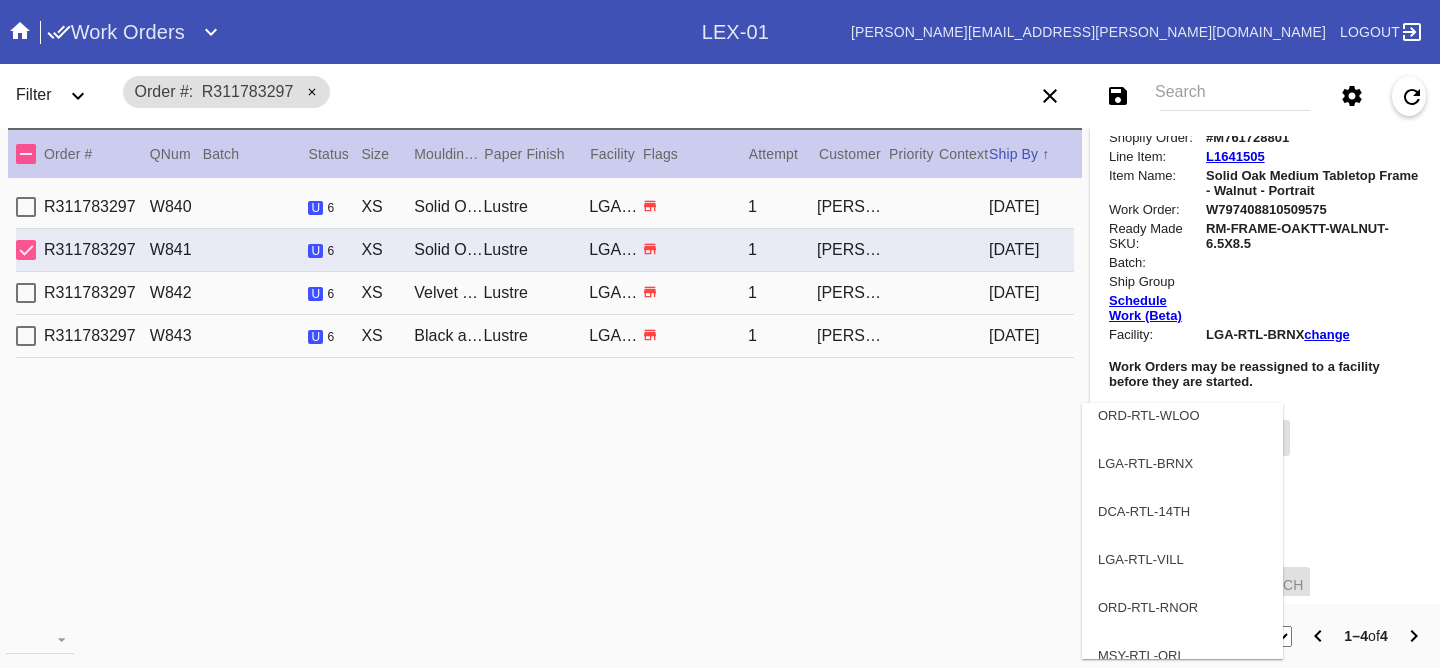 click at bounding box center (720, 334) 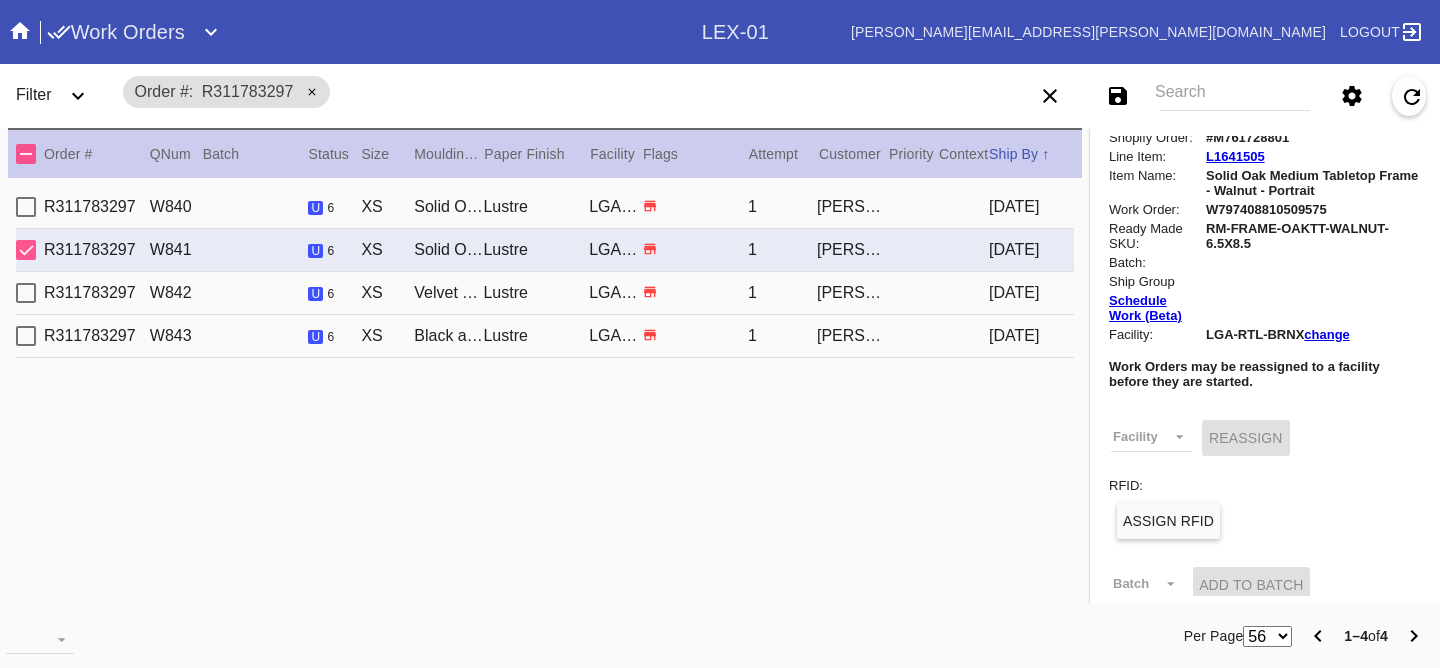 click on "R311783297 W840 u   6 XS Solid Oak Tabletop Frame Walnut 6.5"x8.5" / Dove White Lustre LGA-RTL-VILL 1 [PERSON_NAME]
[DATE]" at bounding box center (545, 207) 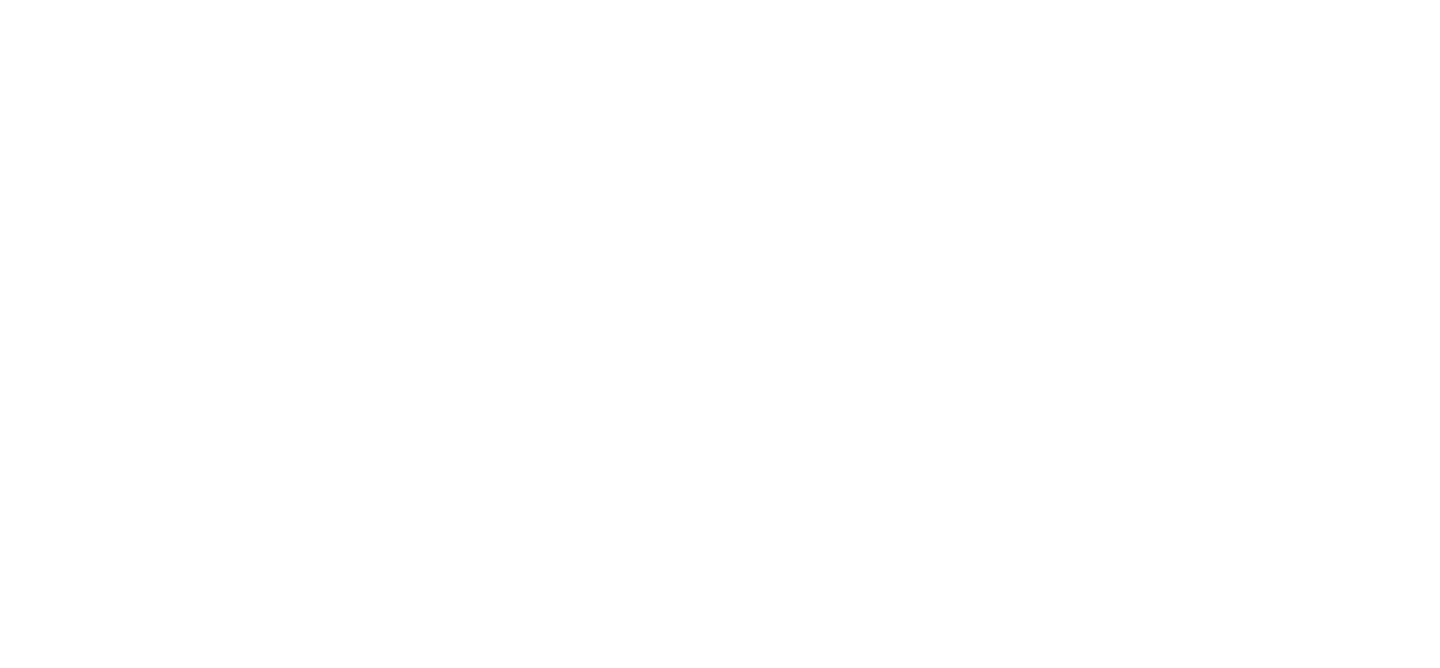 scroll, scrollTop: 0, scrollLeft: 0, axis: both 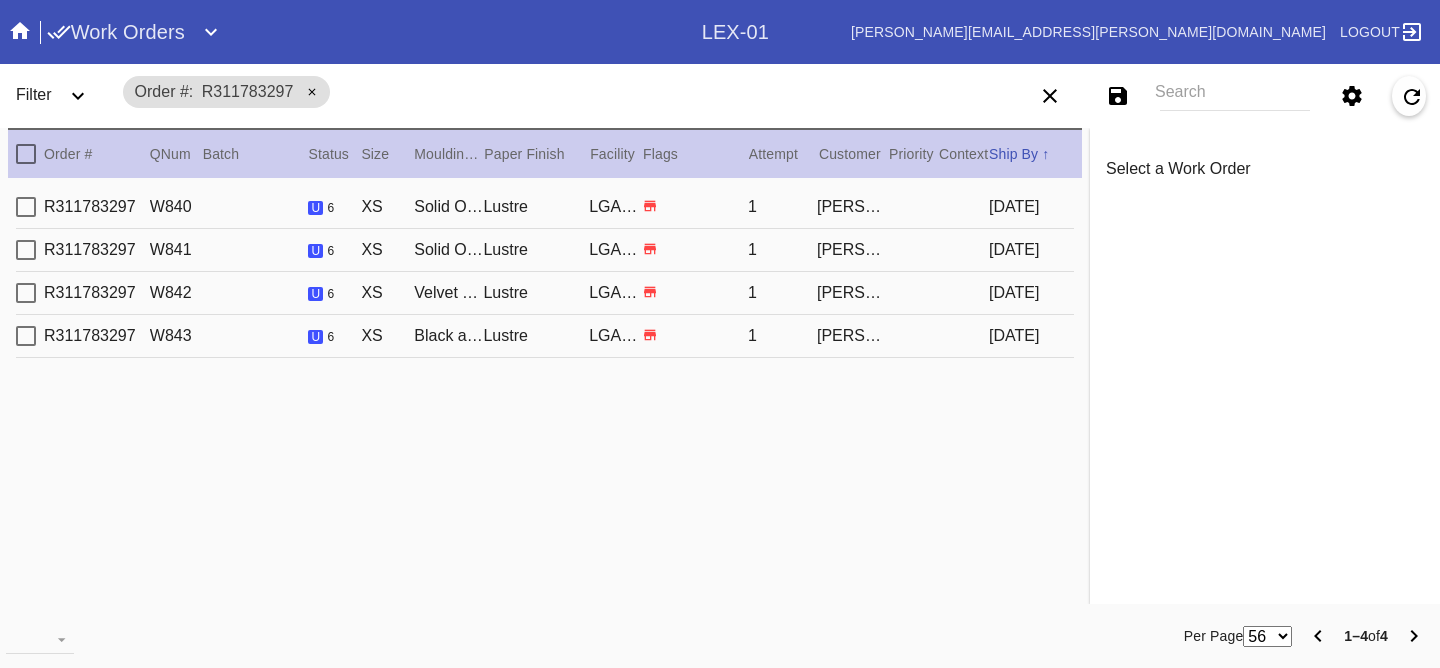 click on "R311783297 W841 u   6 XS Solid Oak Tabletop Frame Walnut 6.5"x8.5" / Dove White Lustre LGA-RTL-BRNX 1 [PERSON_NAME]
[DATE]" at bounding box center (545, 250) 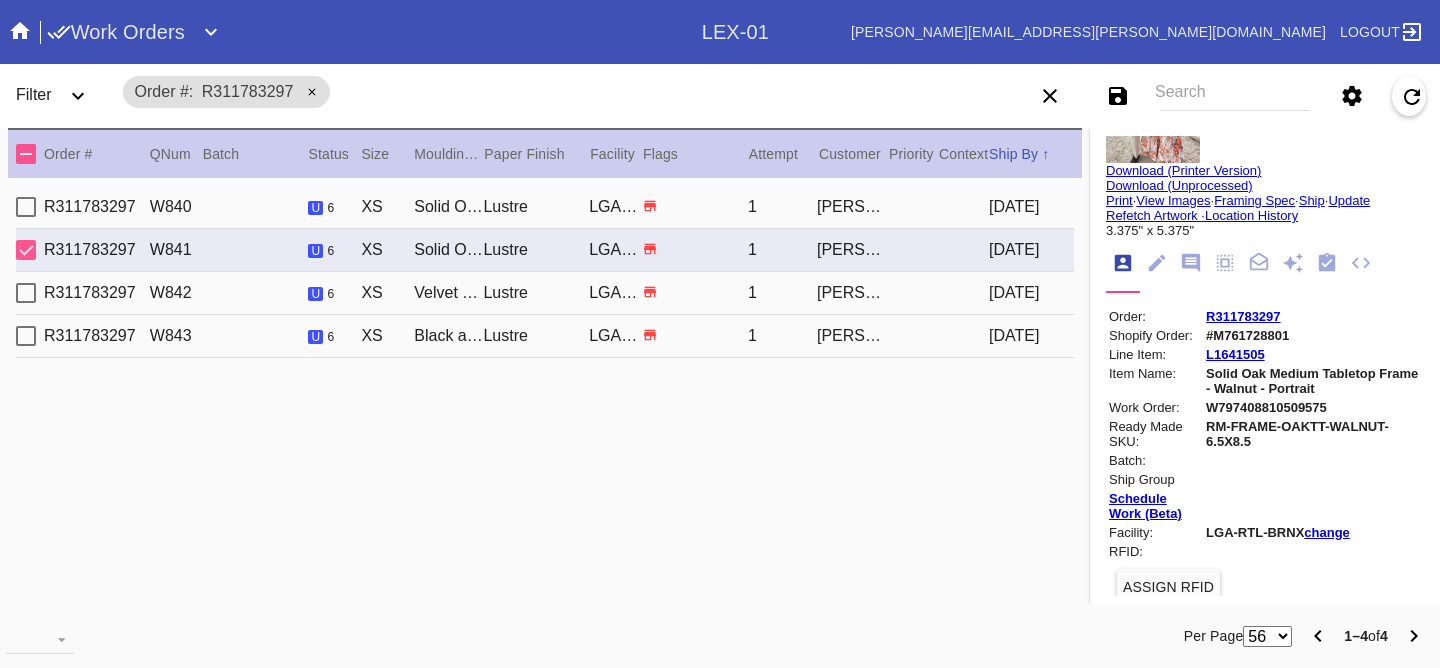 scroll, scrollTop: 175, scrollLeft: 0, axis: vertical 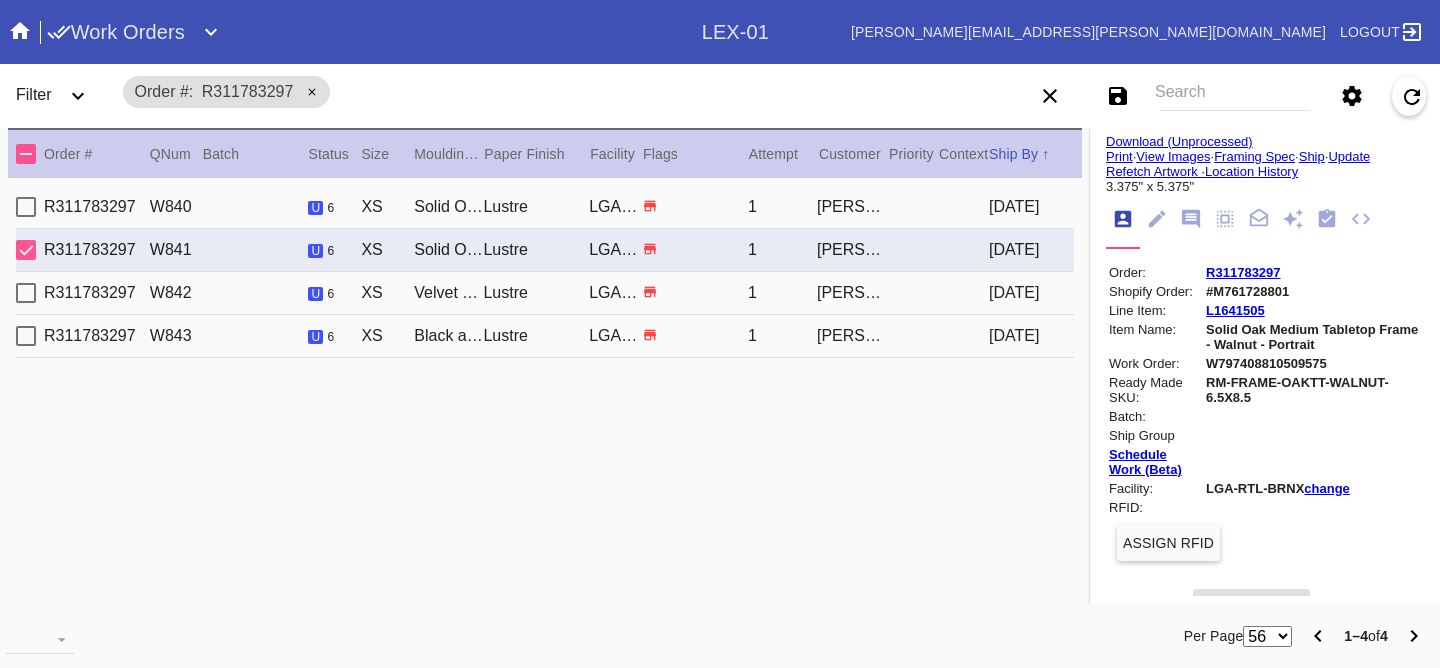 click on "change" at bounding box center (1327, 488) 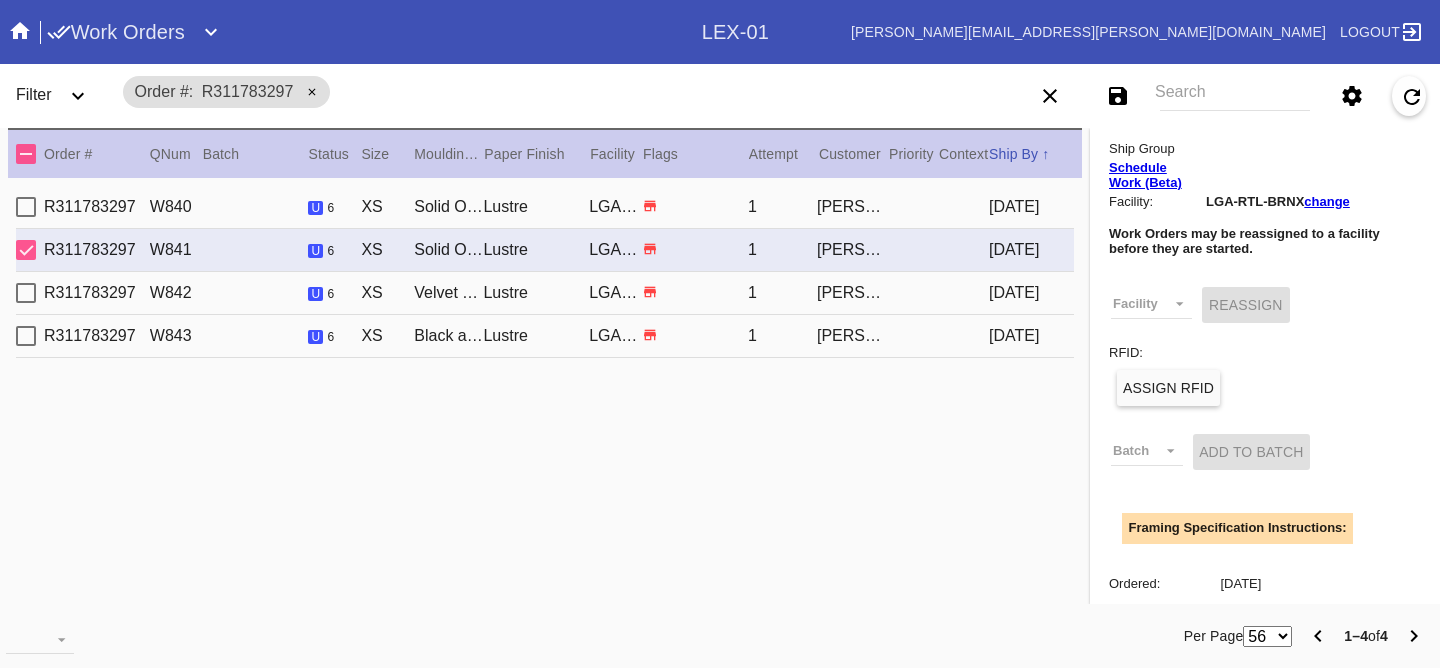 scroll, scrollTop: 474, scrollLeft: 0, axis: vertical 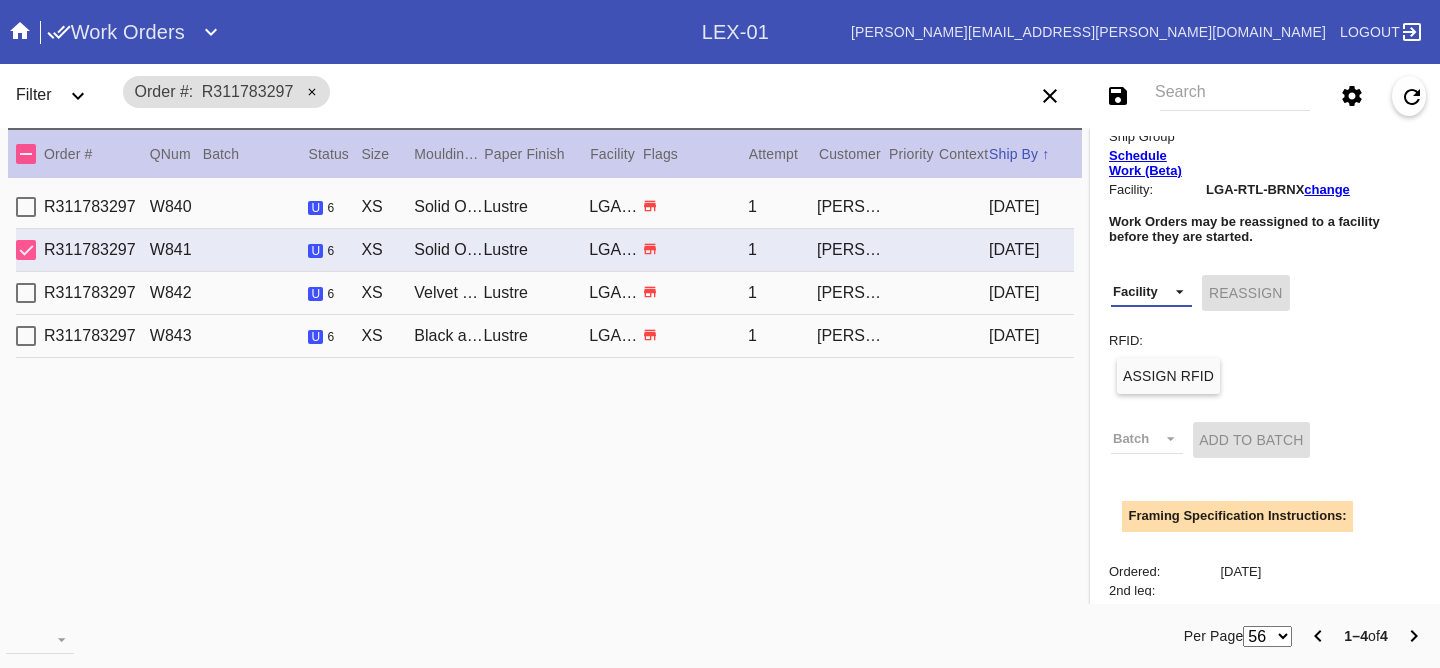 click on "Facility LEX-02 (inactive) LEX-02_ART (inactive) DCA-01 (inactive) CLT-RTL-MYP BOS-RTL-WEL DCA-RTL-MCL PHL-RLT-SBRN LAX-RTL-SMON (inactive) SFO-RTL-PALO (inactive) DCA-05 LAS-01 LEX-01 ATL-RTL-ALP (inactive) LGA-RTL-WPT AUS-RTL-SAUS BNA-RTL-NASH ELP-01 ORD-RTL-WINN LEX-03 ATL-RTL-WEST DCA-RTL-UNMA DCA-RTL-BETH LGA-RTL-SUM DCA-RTL-MOSA BOS-RTL-SEA AUS-RTL-CAUS ATL-RTL-BUCK PHL-01 (inactive) DCA-RTL-CLAR LGA-RTL-HOBO CLT-RTL-SOE PHL-RTL-PHI DCA-RTL-OLDT DFW-RTL-IVIL BOS-RTL-DRBY (inactive) LGA-RTL-MHIL (inactive) LGA-RTL-NCA LGA-RTL-76TH LGA-RTL-COBL DCA-STR-BETH DCA-RTL-GEO LGA-RTL-PSLO LGA-RTL-WILL ORD-RTL-SOUT LGA-RTL-82ND ORD-RTL-WLOO LGA-RTL-BRNX DCA-RTL-14TH LGA-RTL-VILL ORD-RTL-RNOR MSY-RTL-ORL DCA-04" at bounding box center [1151, 292] 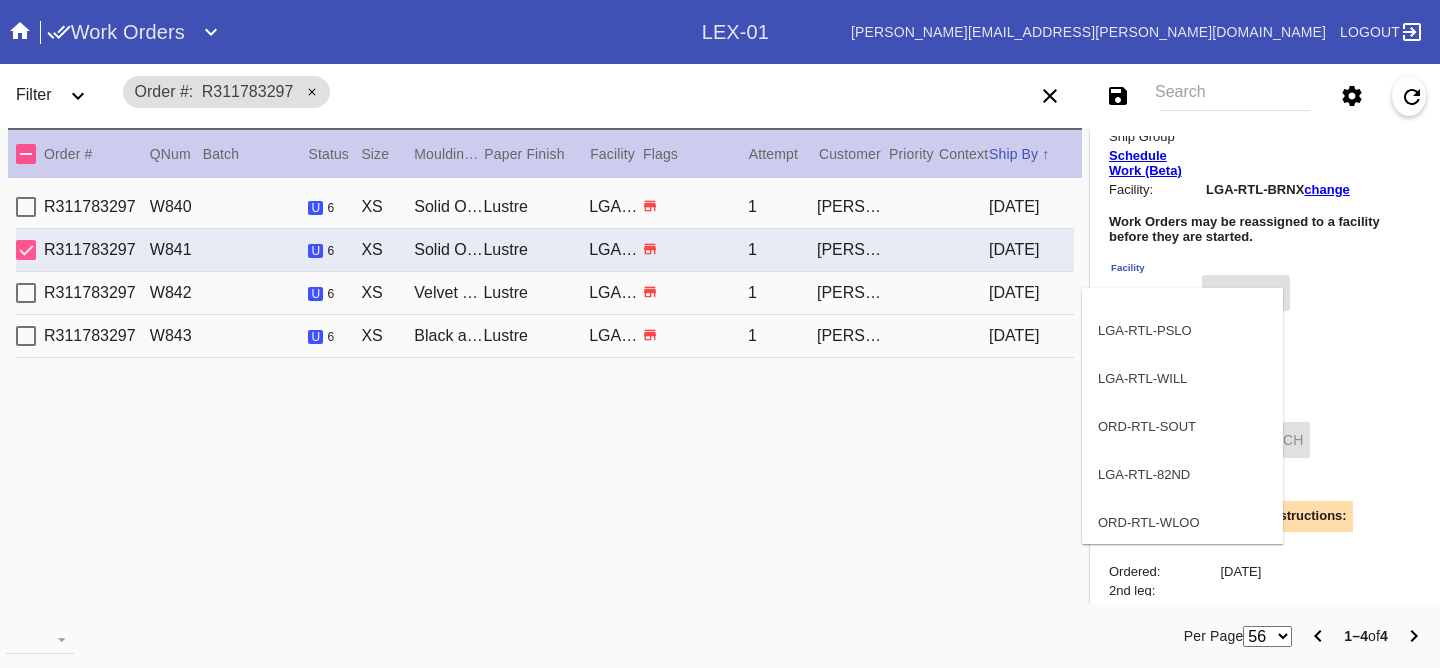 scroll, scrollTop: 2133, scrollLeft: 0, axis: vertical 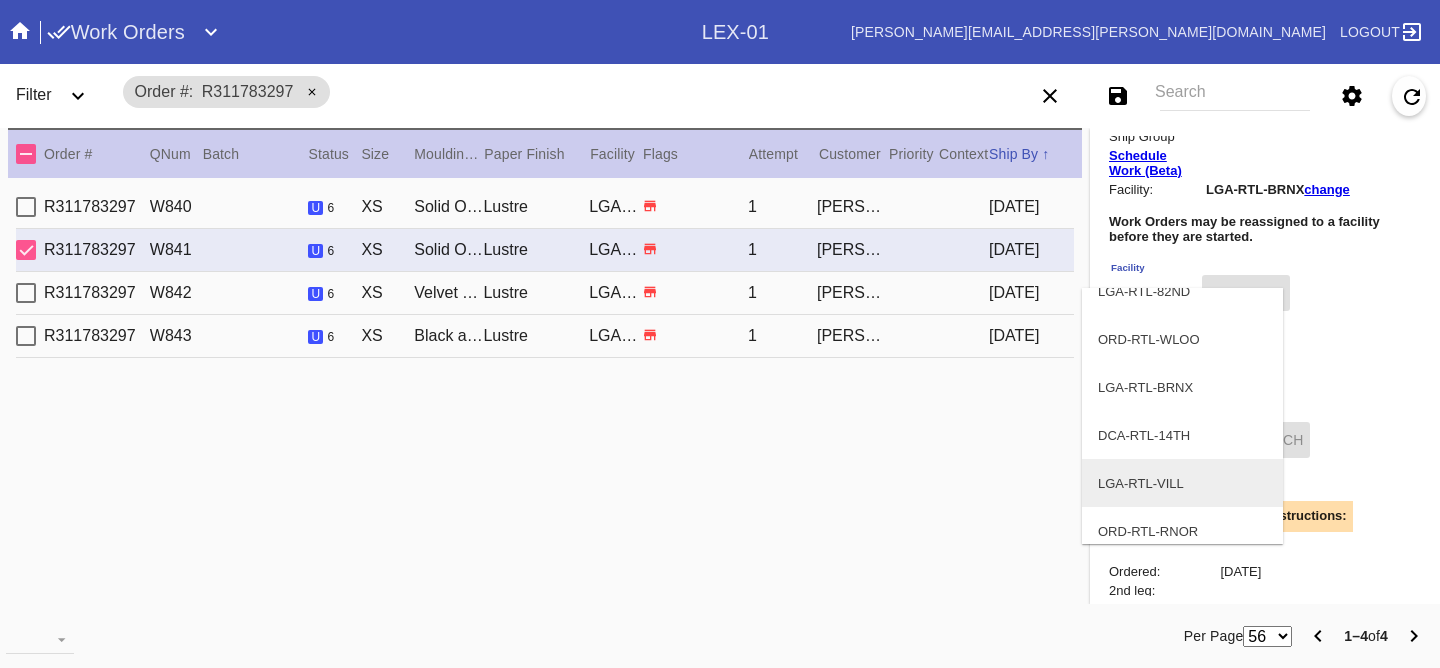 click on "LGA-RTL-VILL" at bounding box center (1182, 483) 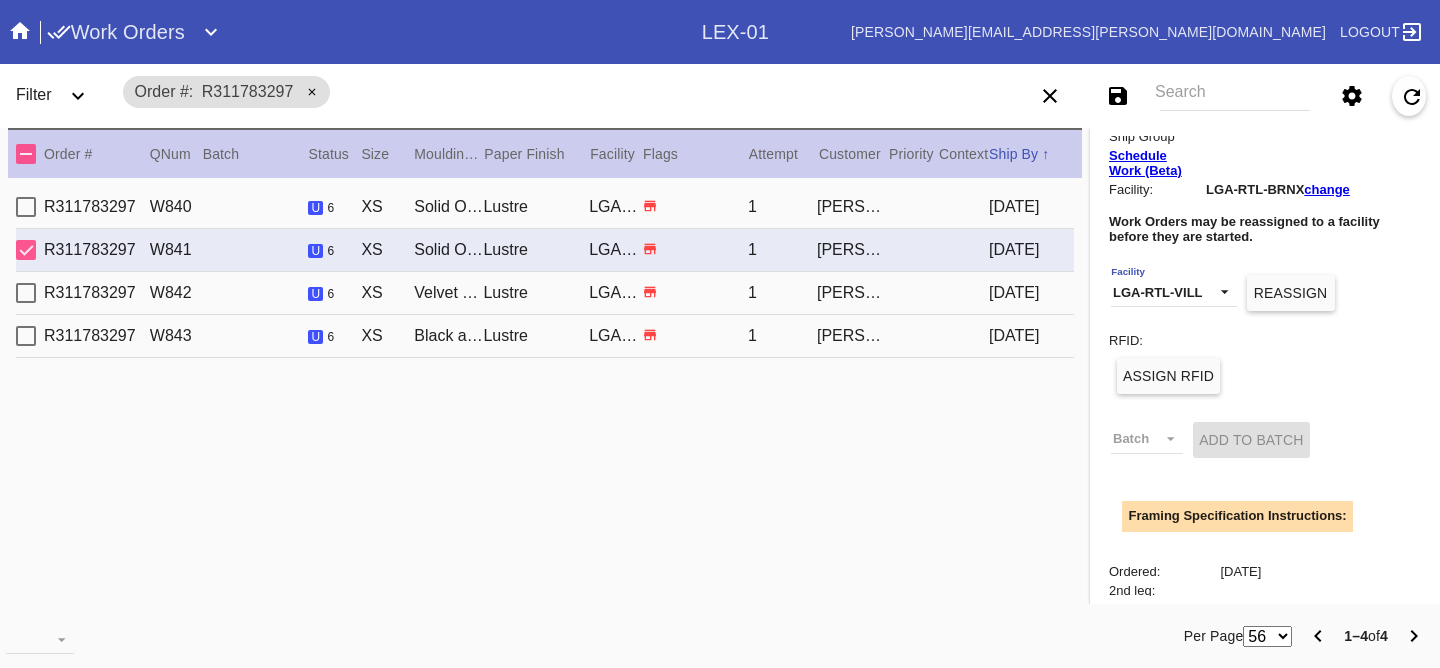 click on "Reassign" at bounding box center [1290, 293] 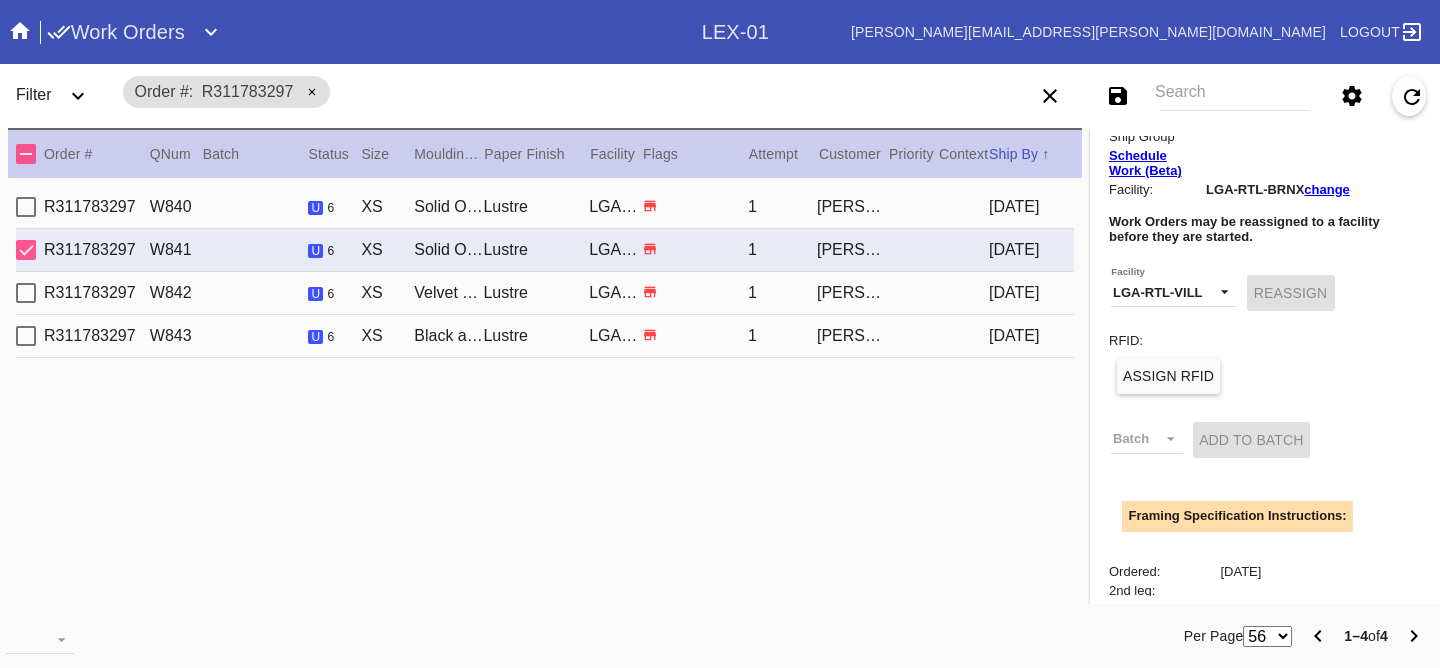 click on "R311783297 W842 u   6 XS Velvet Tabletop Frame Terracotta / No Mat Lustre LGA-RTL-BRNX 1 James Drake
2025-07-11" at bounding box center [545, 293] 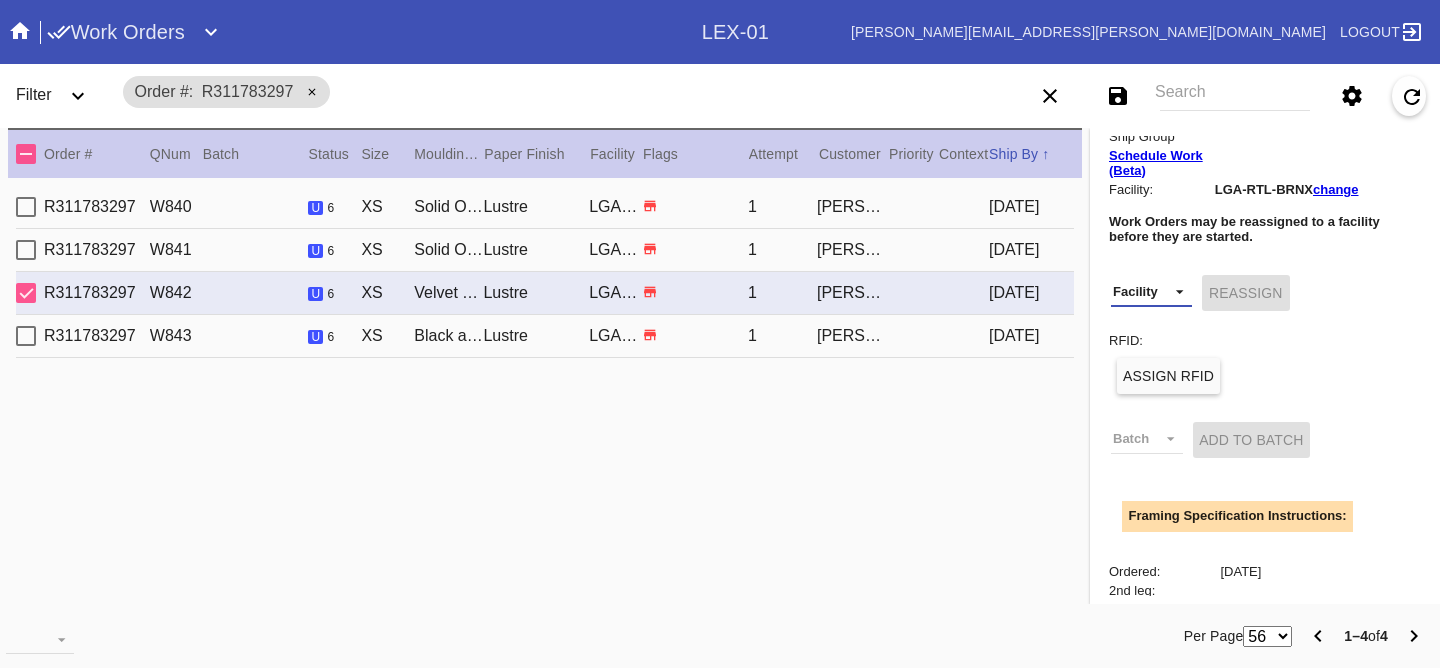 click on "Facility" at bounding box center [1151, 292] 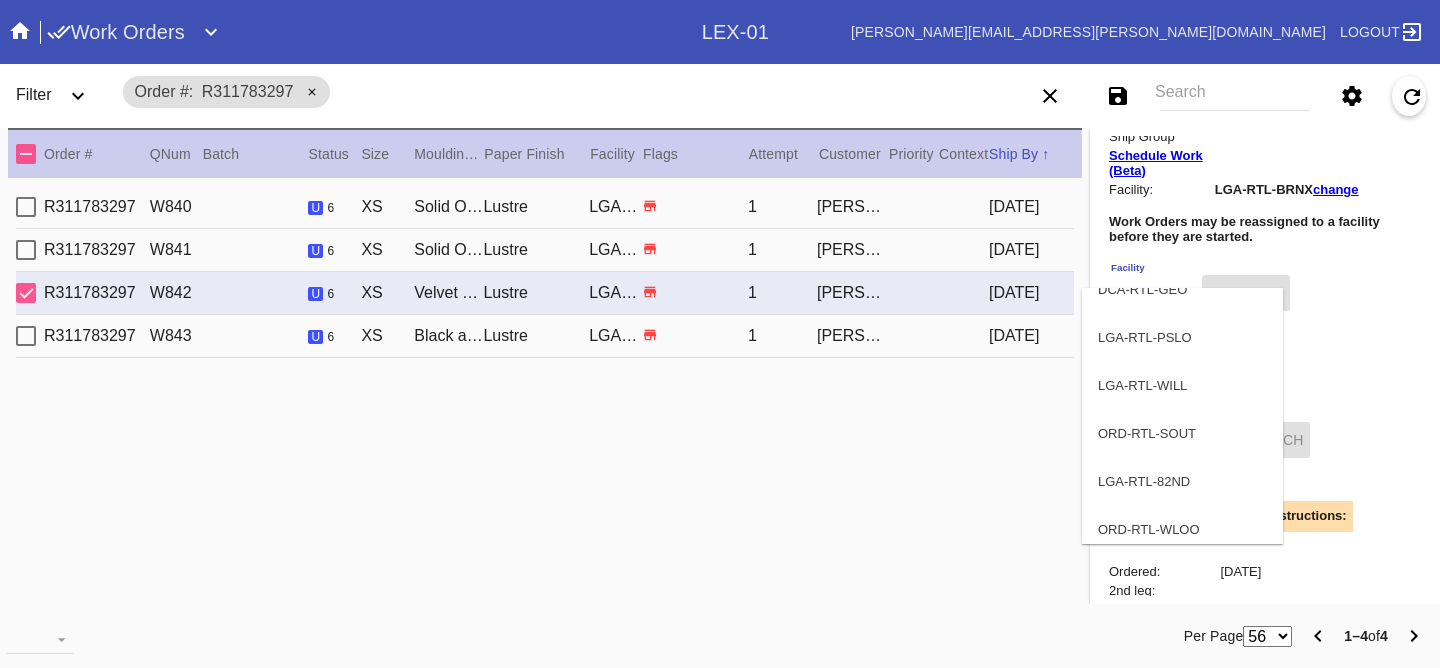 scroll, scrollTop: 2240, scrollLeft: 0, axis: vertical 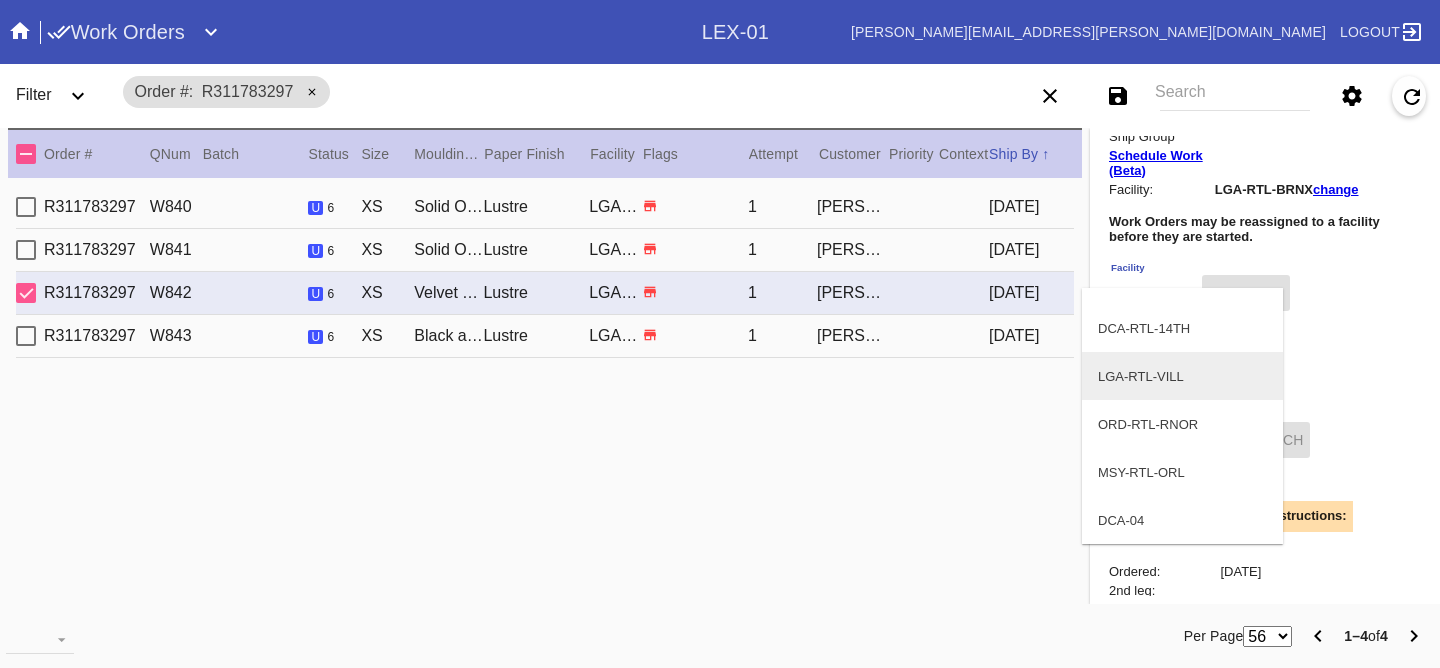 click on "LGA-RTL-VILL" at bounding box center [1182, 376] 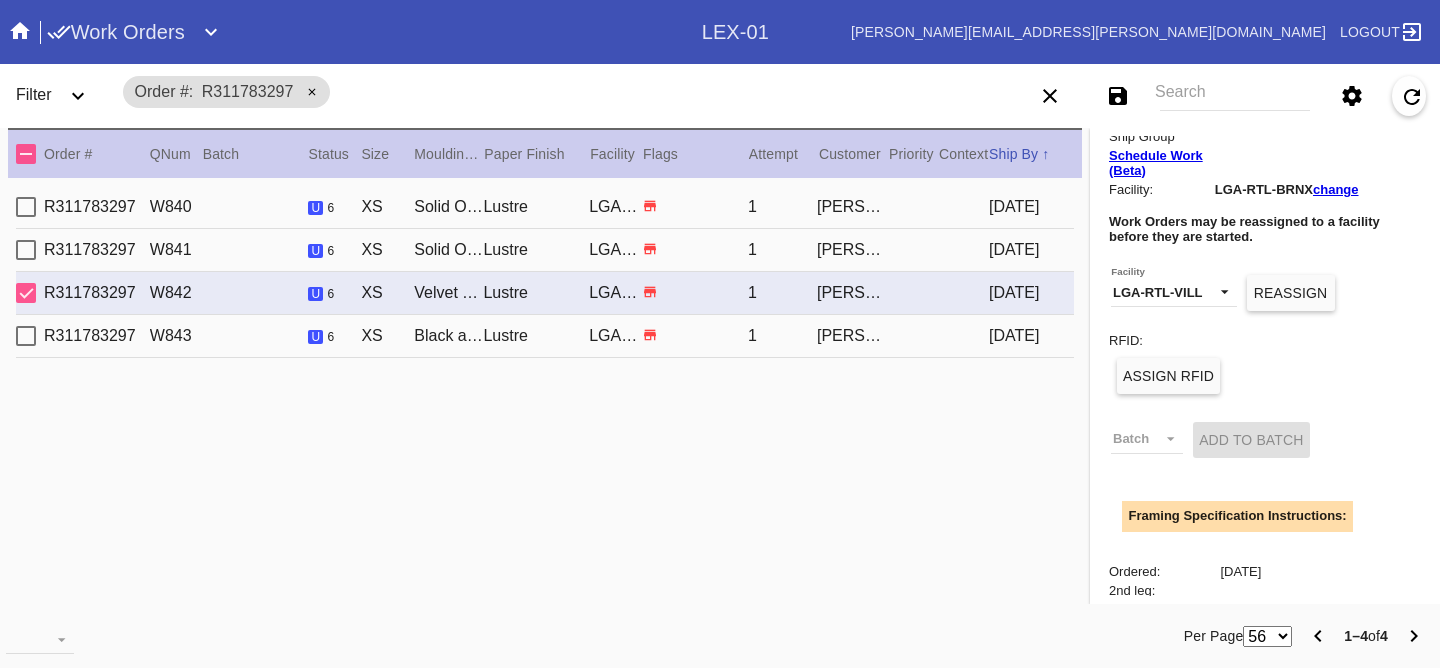 click on "Work Orders may be reassigned to a facility before they are started. Facility LGA-RTL-VILL Reassign Work Orders should not be assigned to an inactive facility." at bounding box center (1265, 265) 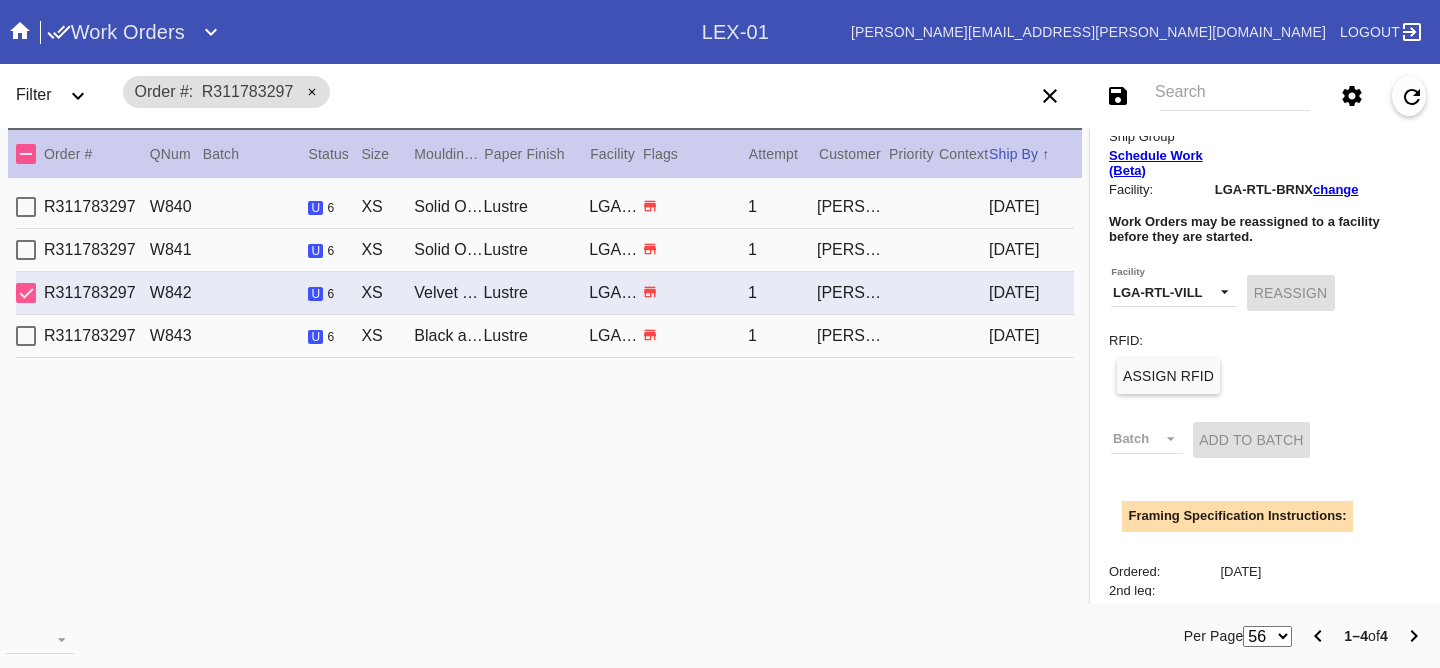 click on "R311783297 W843 u   6 XS Black and Gold Large Tabletop Frame / Dove White Lustre LGA-RTL-BRNX 1 James Drake
2025-07-11" at bounding box center (545, 336) 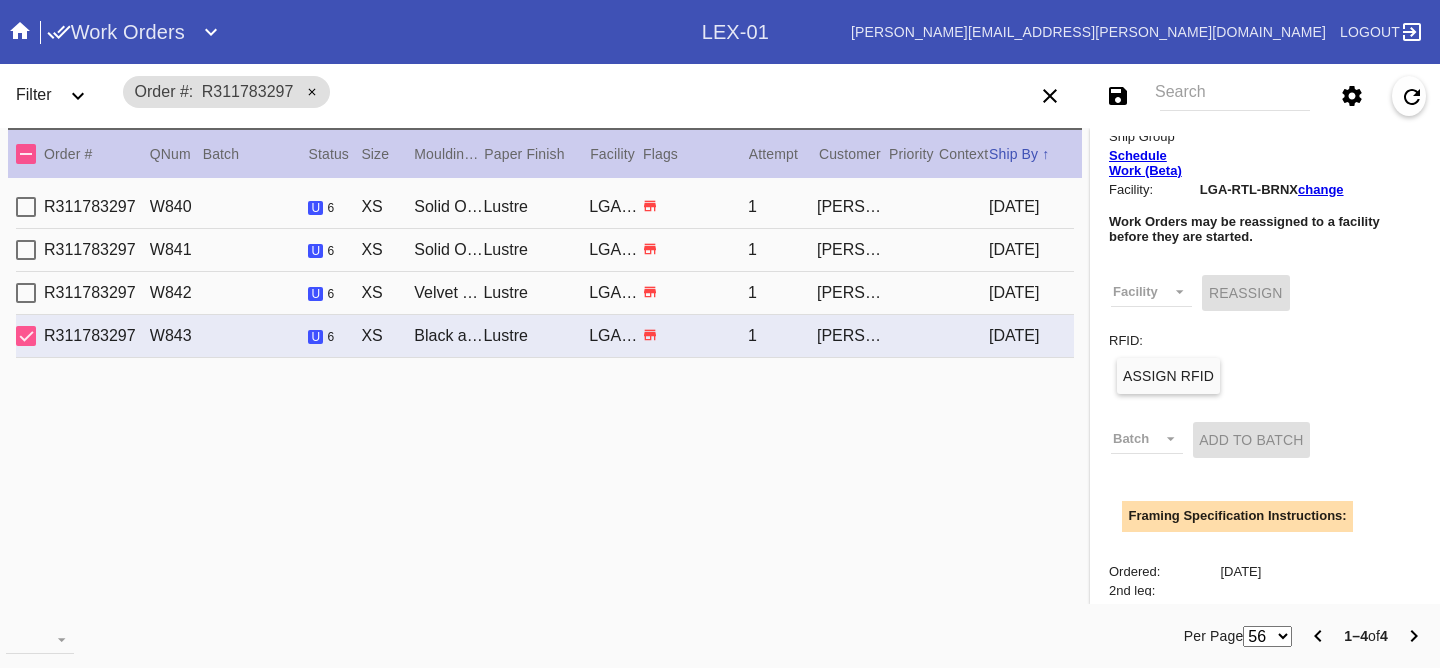 scroll, scrollTop: 490, scrollLeft: 0, axis: vertical 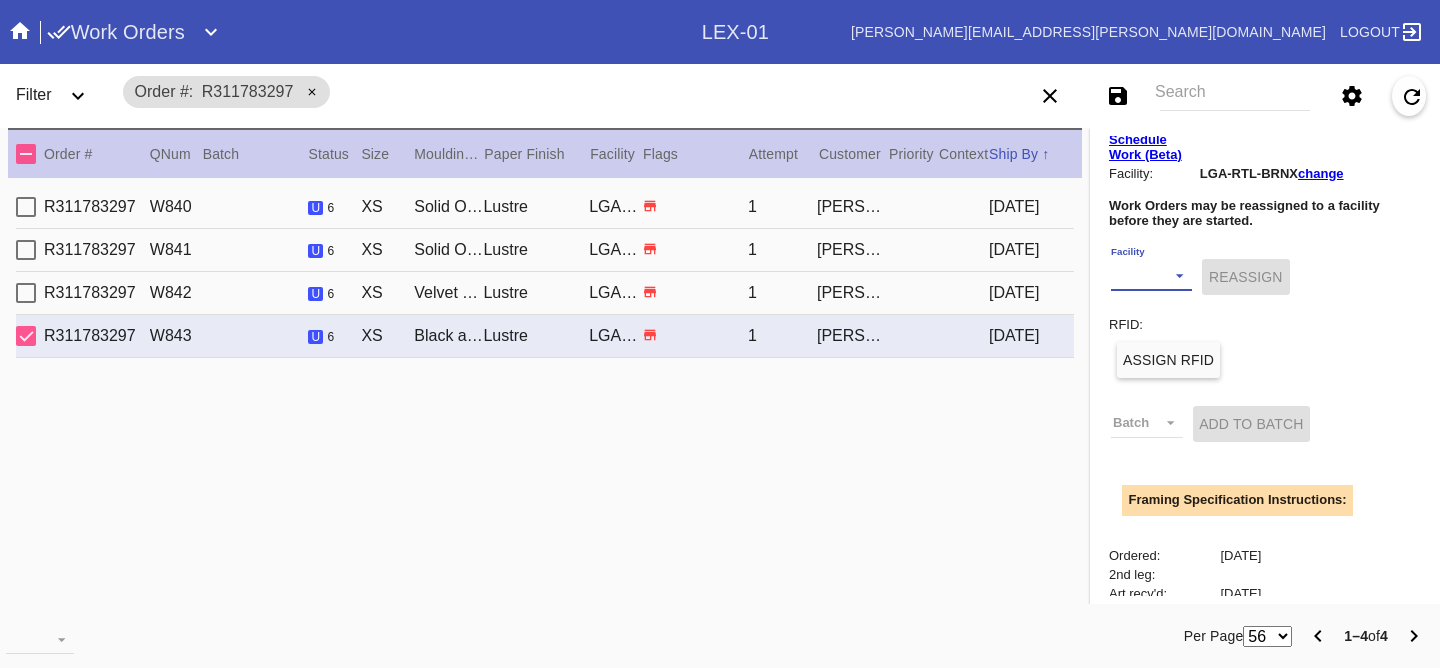 click on "Facility" at bounding box center (1151, 276) 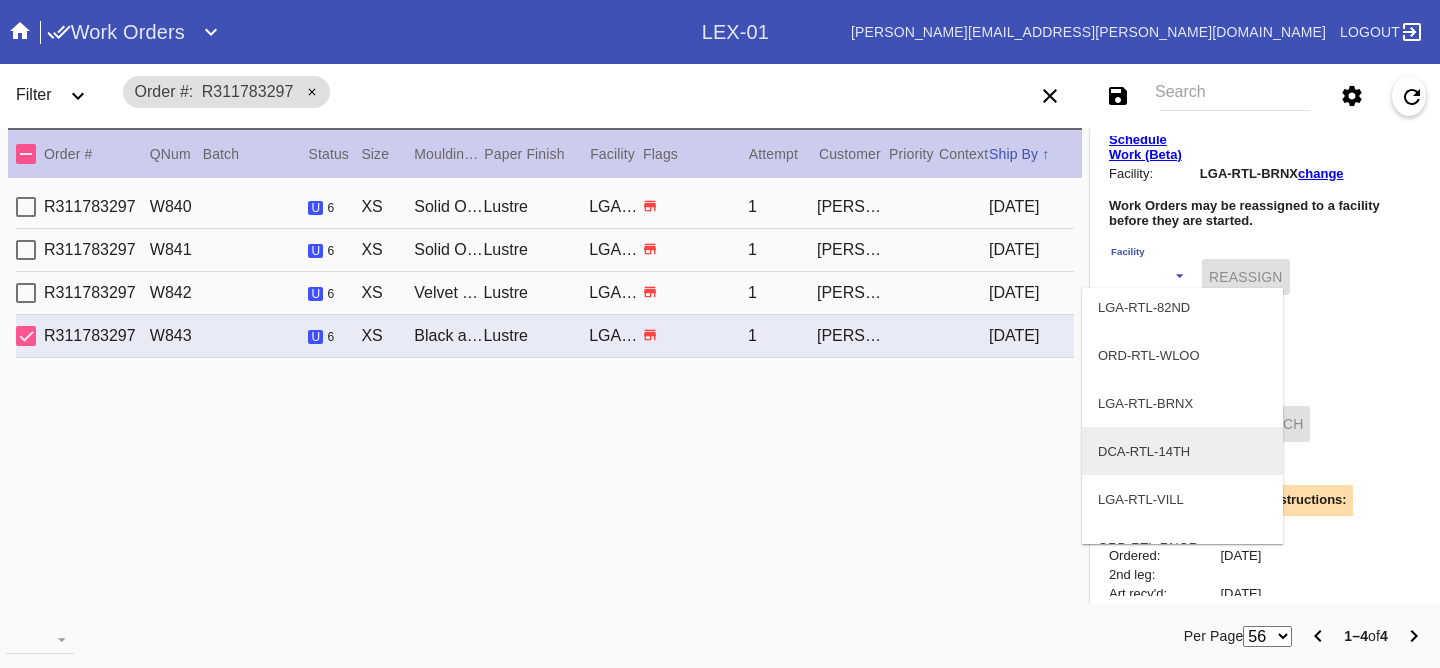 scroll, scrollTop: 2240, scrollLeft: 0, axis: vertical 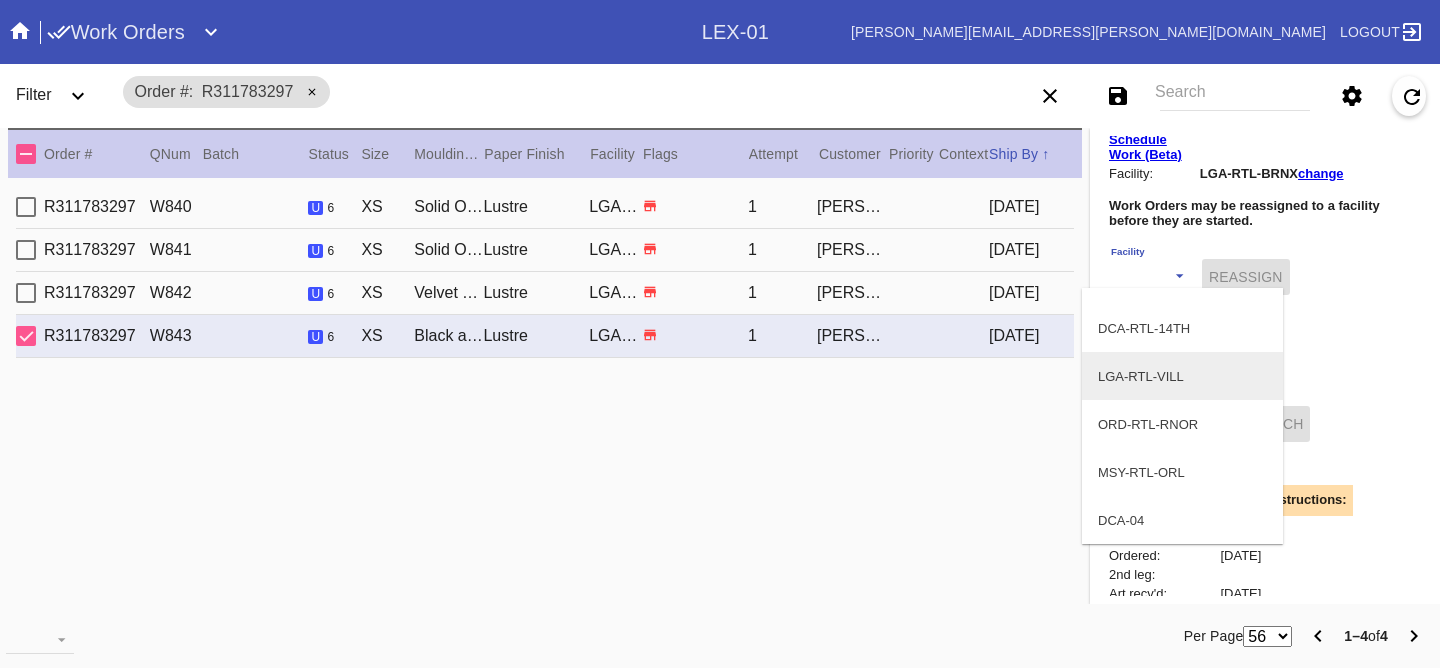 click on "LGA-RTL-VILL" at bounding box center (1182, 376) 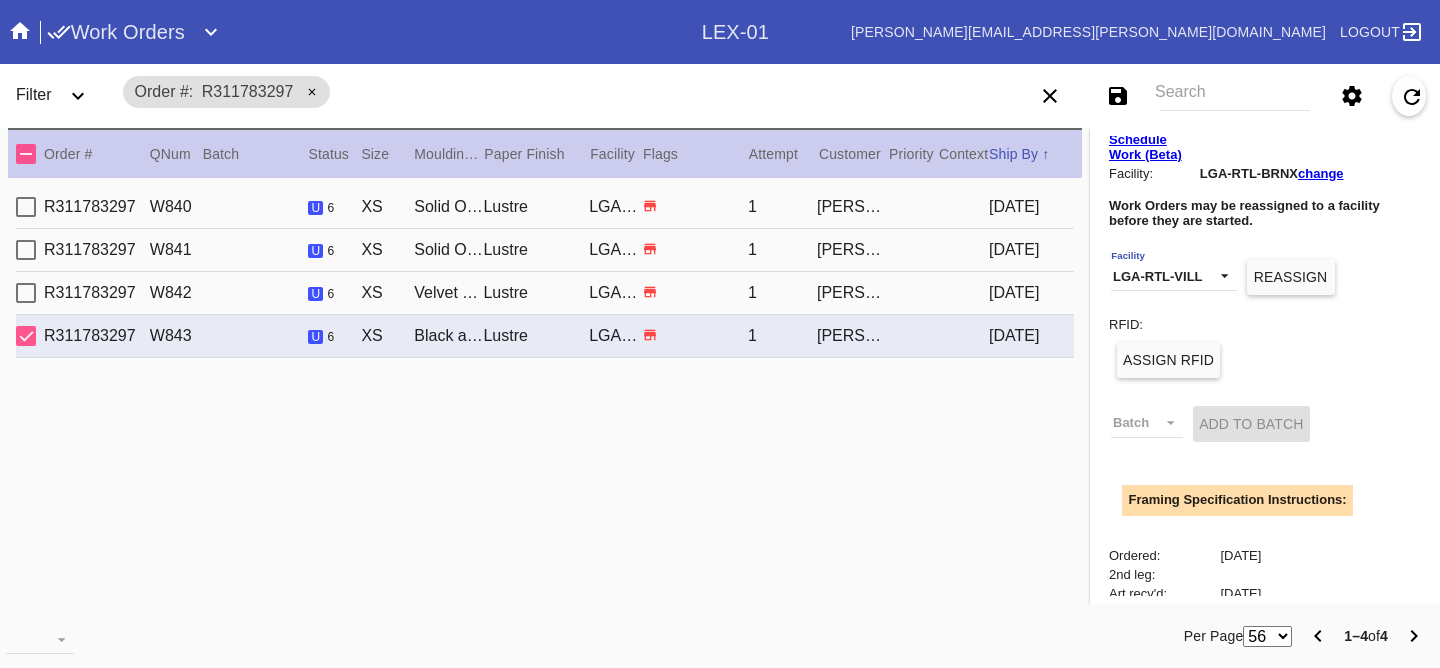 click on "Reassign" at bounding box center [1291, 277] 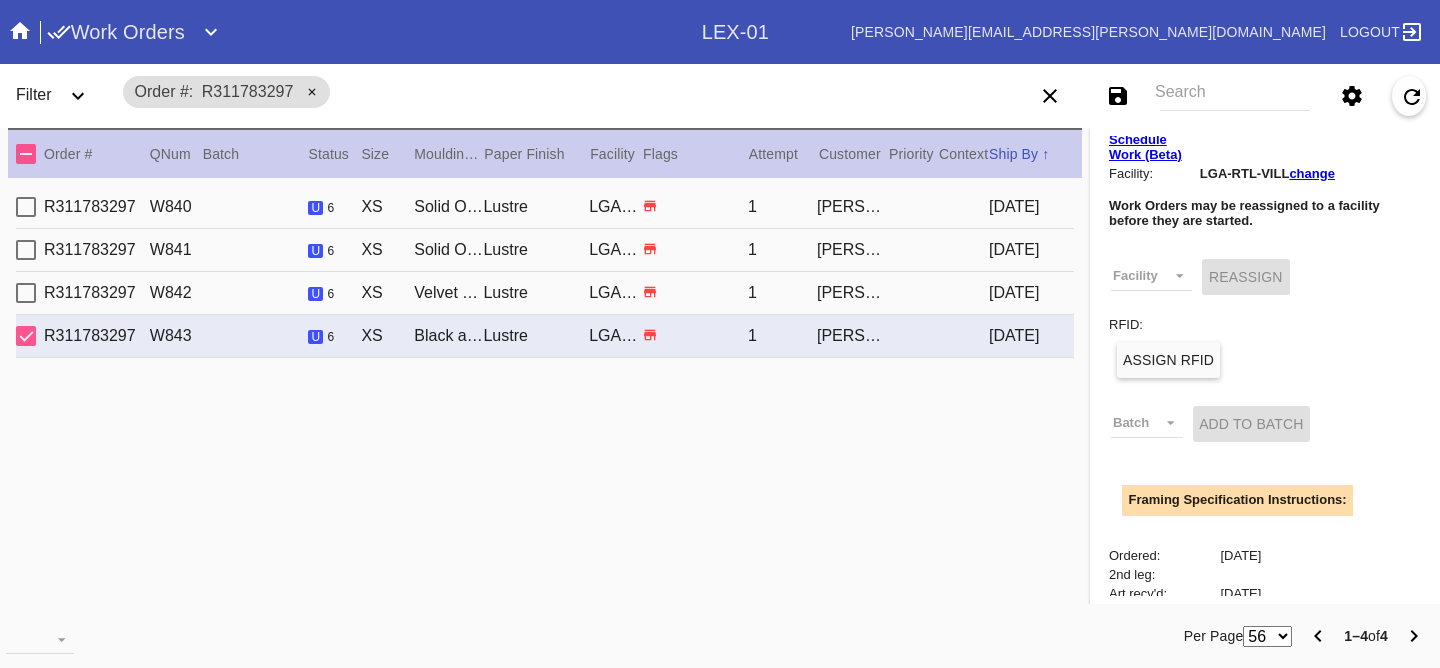 click on "R311783297 W842 u   6 XS Velvet Tabletop Frame Terracotta / No Mat Lustre LGA-RTL-VILL 1 James Drake
2025-07-11" at bounding box center [545, 293] 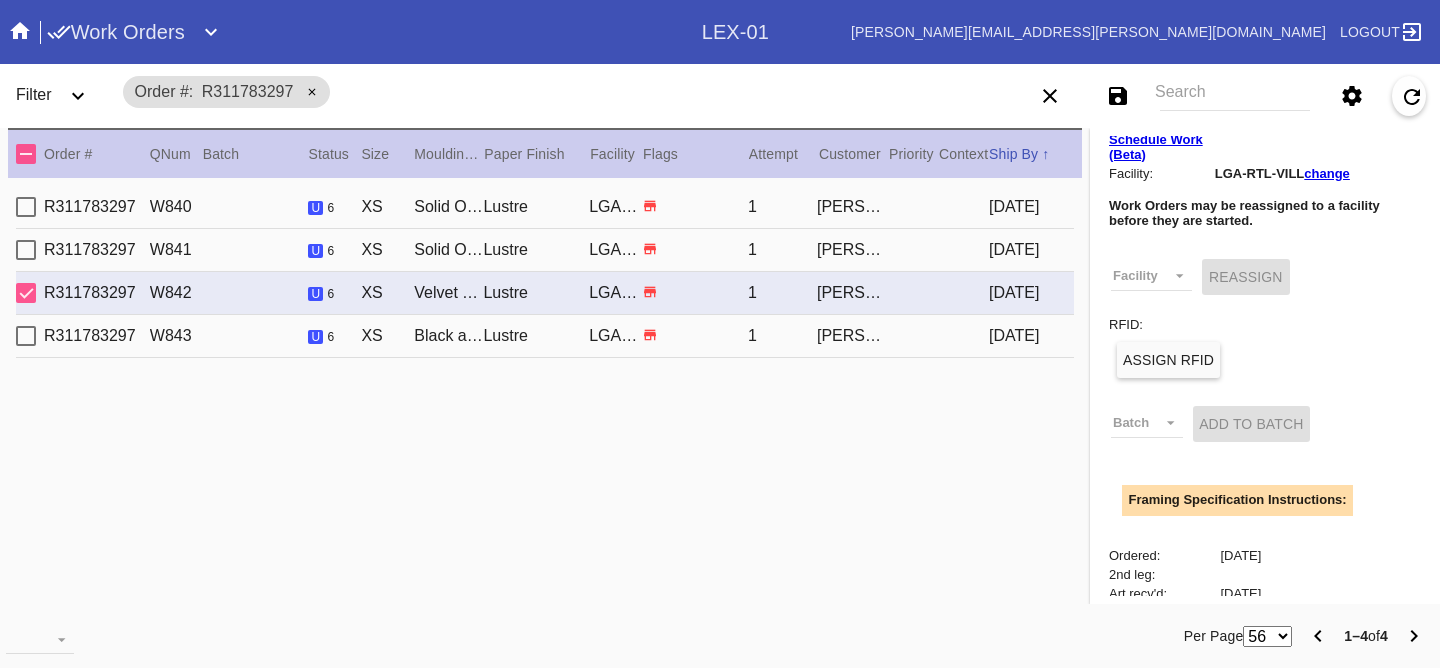scroll, scrollTop: 474, scrollLeft: 0, axis: vertical 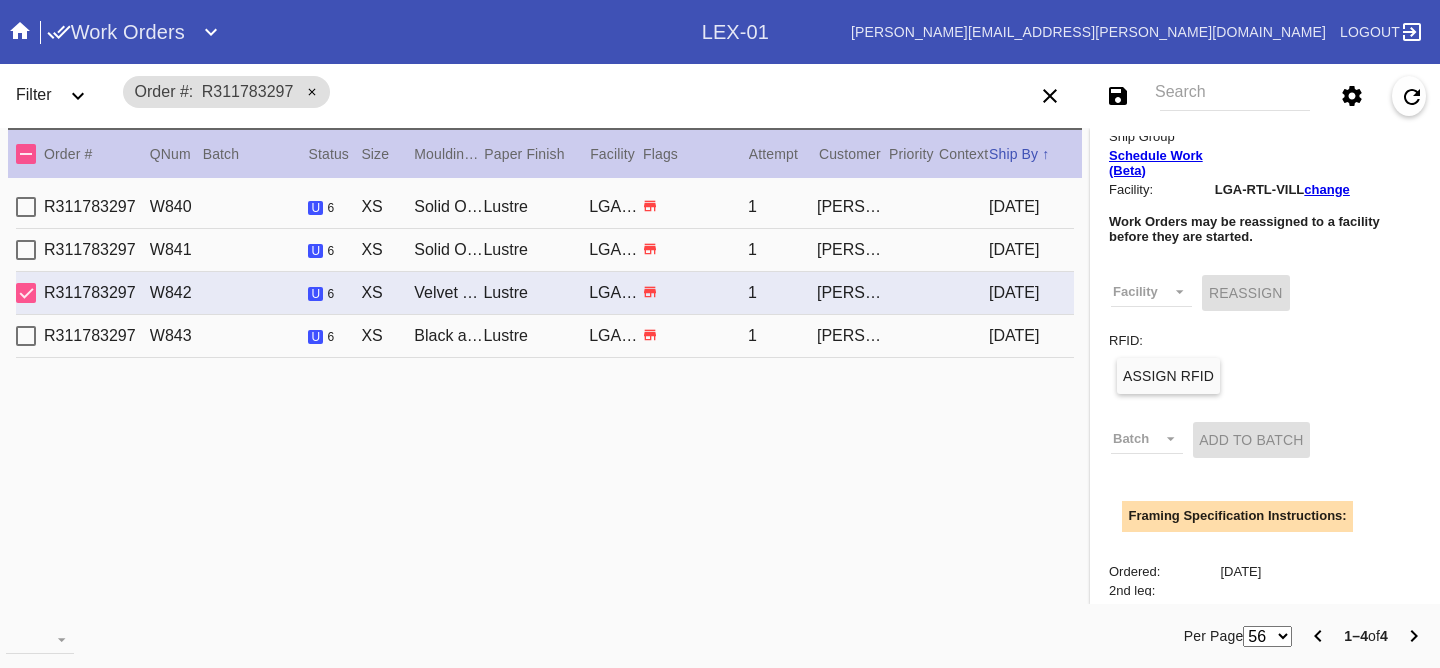 click on "R311783297 W841 u   6 XS Solid Oak Tabletop Frame Walnut 6.5"x8.5" / Dove White Lustre LGA-RTL-VILL 1 James Drake
2025-07-11" at bounding box center [545, 250] 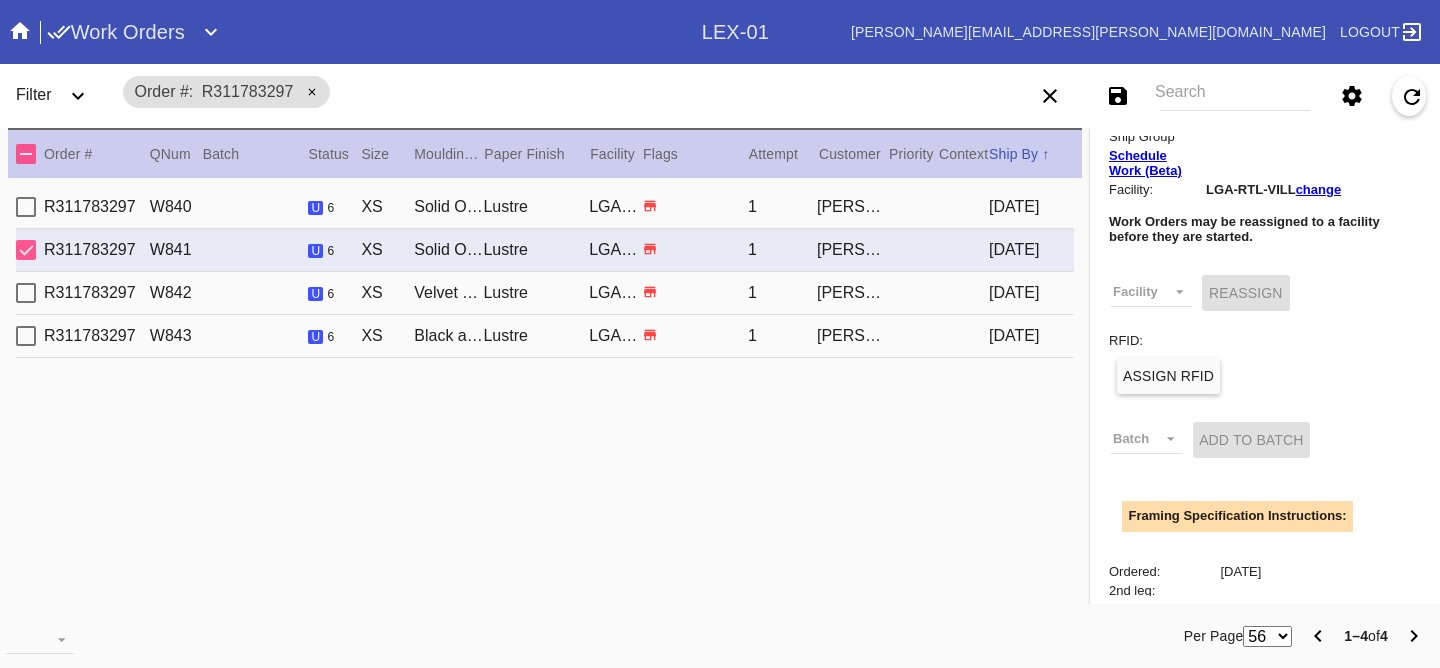 click on "R311783297 W840 u   6 XS Solid Oak Tabletop Frame Walnut 6.5"x8.5" / Dove White Lustre LGA-RTL-VILL 1 James Drake
2025-07-11" at bounding box center [545, 207] 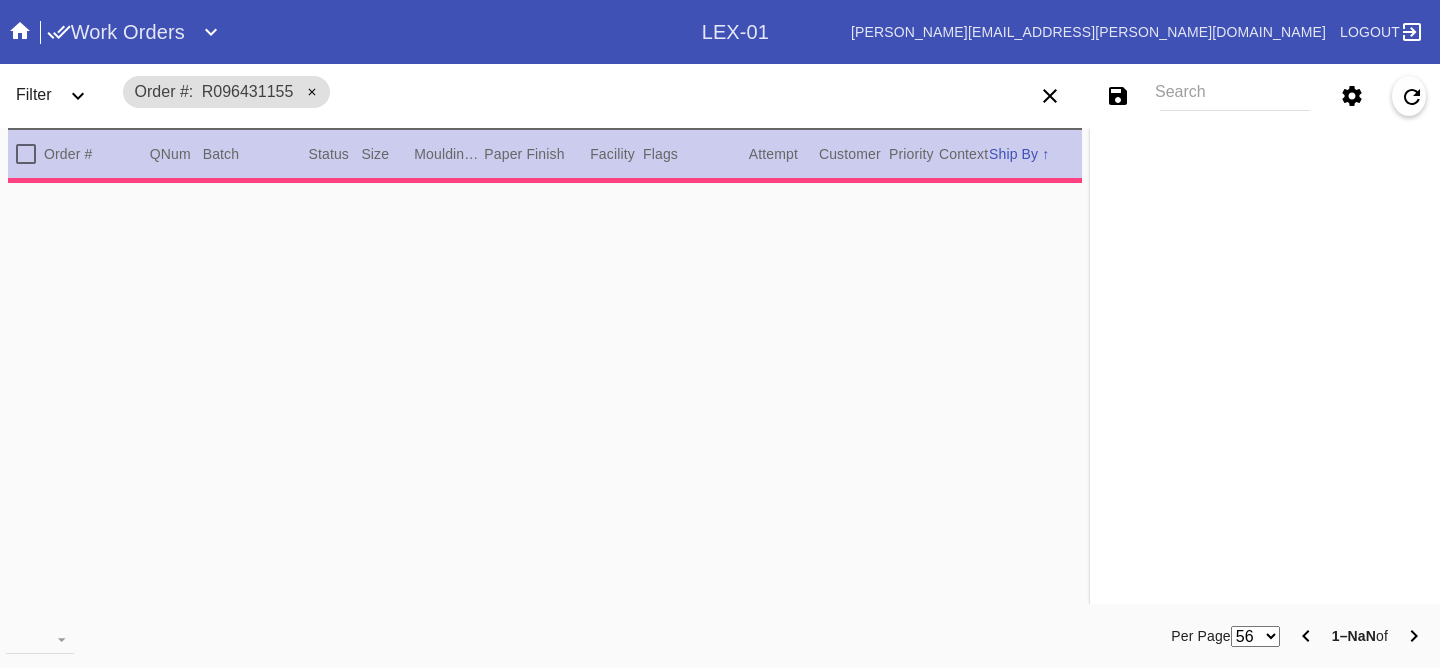 type on "2.5" 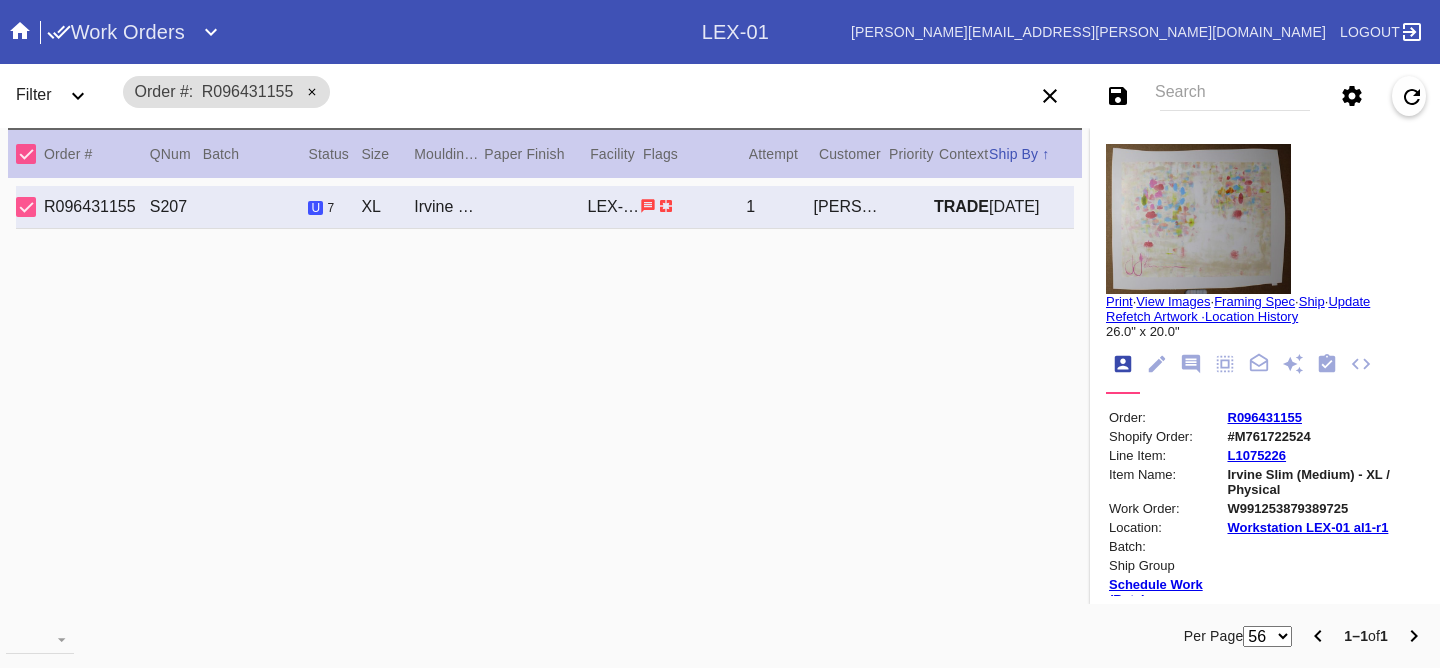 scroll, scrollTop: 0, scrollLeft: 0, axis: both 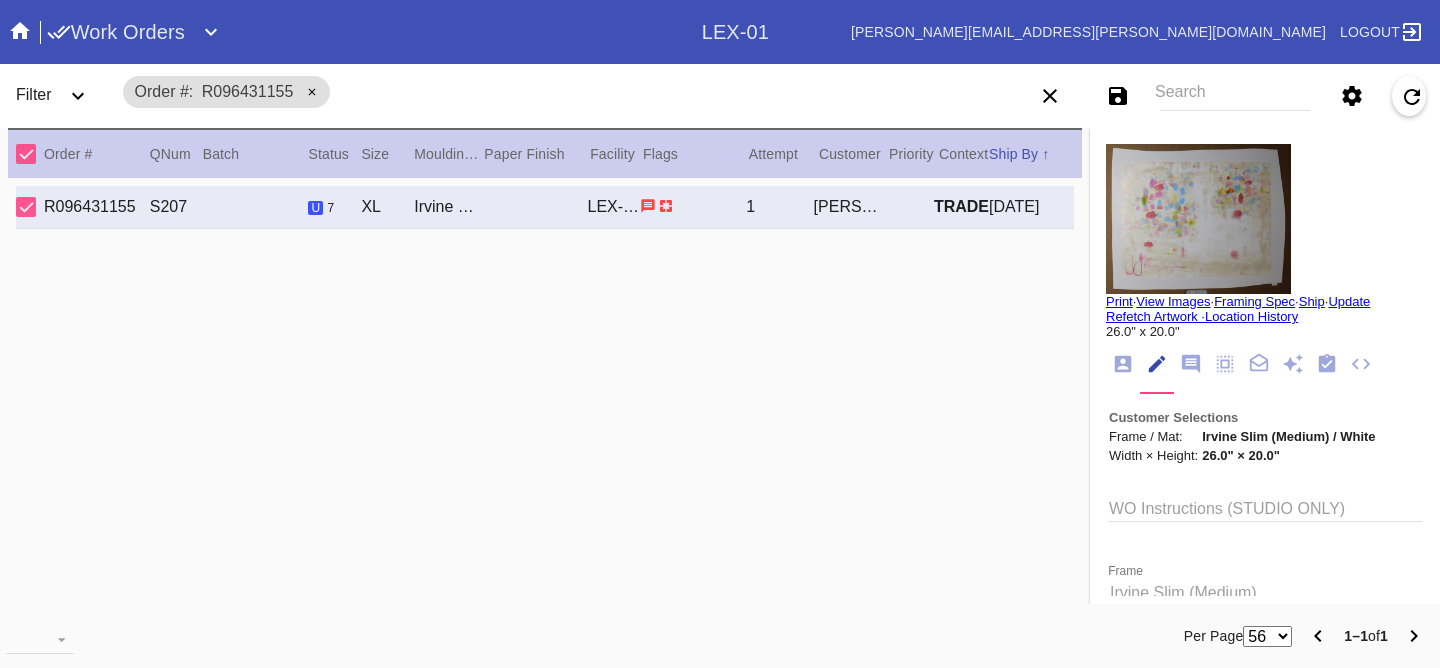 click 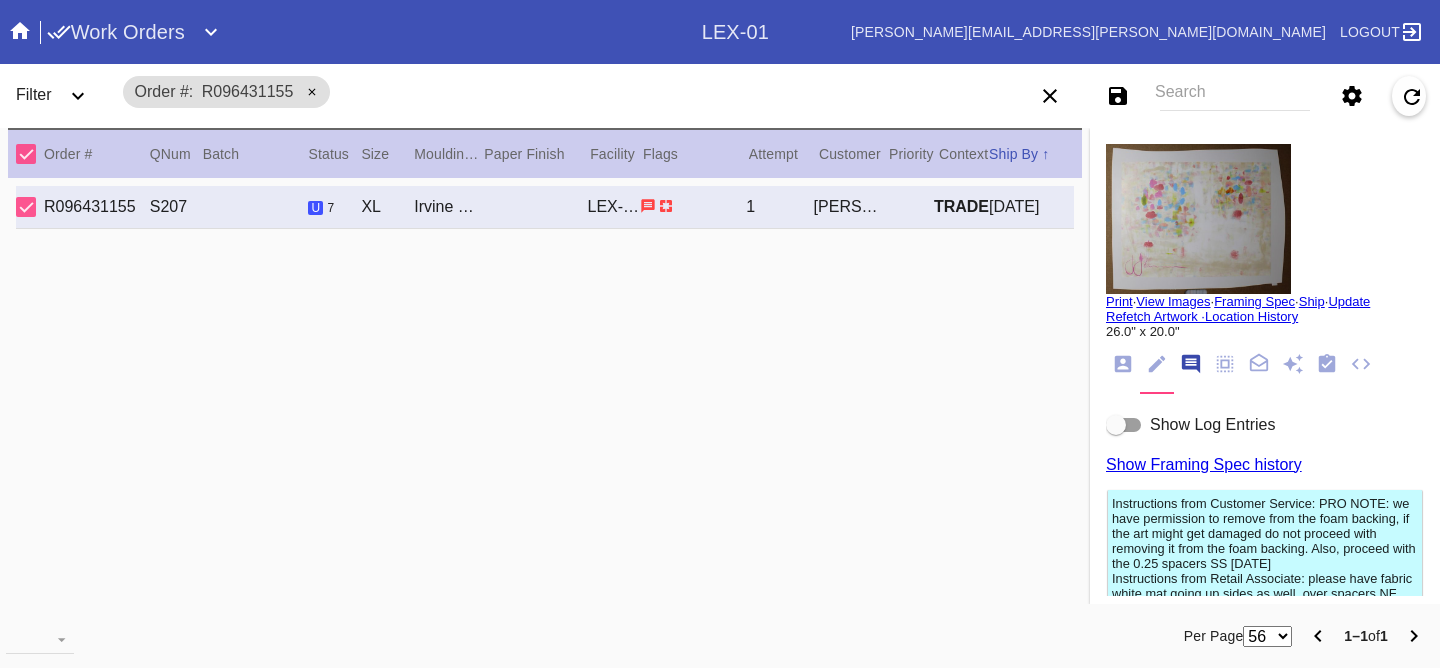 scroll, scrollTop: 123, scrollLeft: 0, axis: vertical 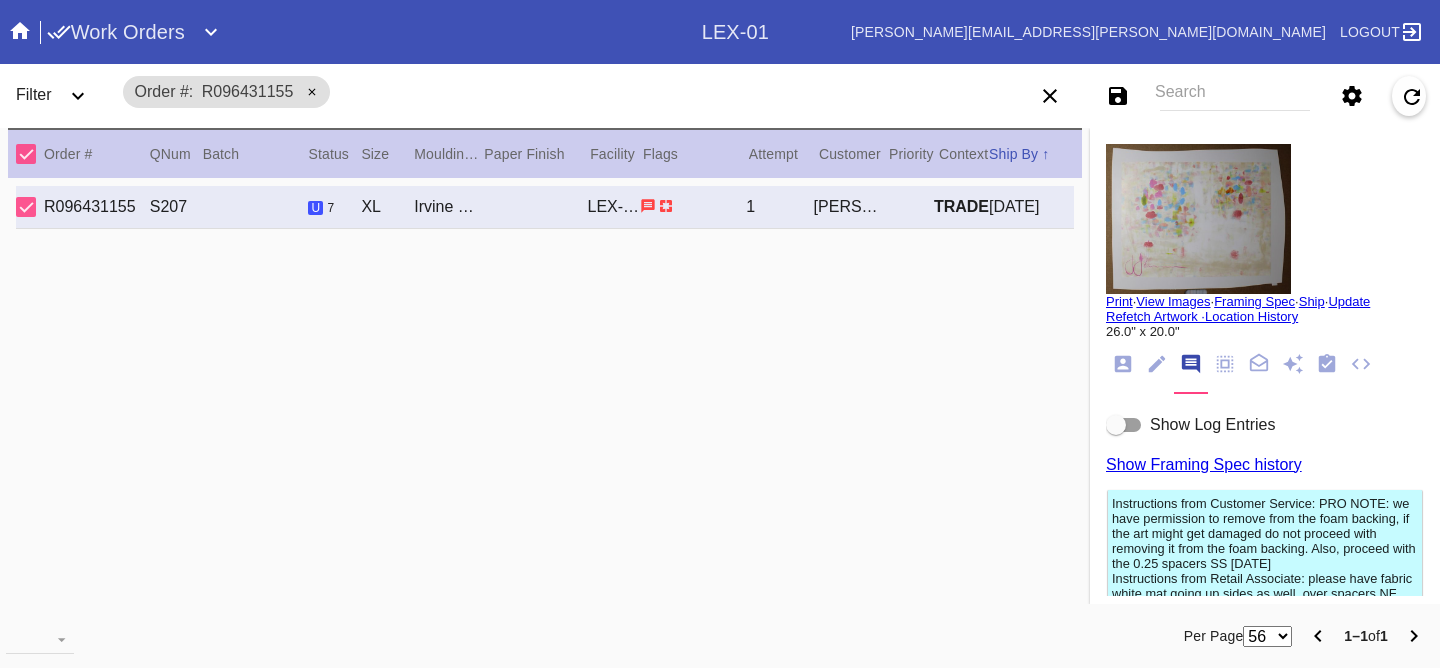 click on "Show Log Entries" at bounding box center [1212, 424] 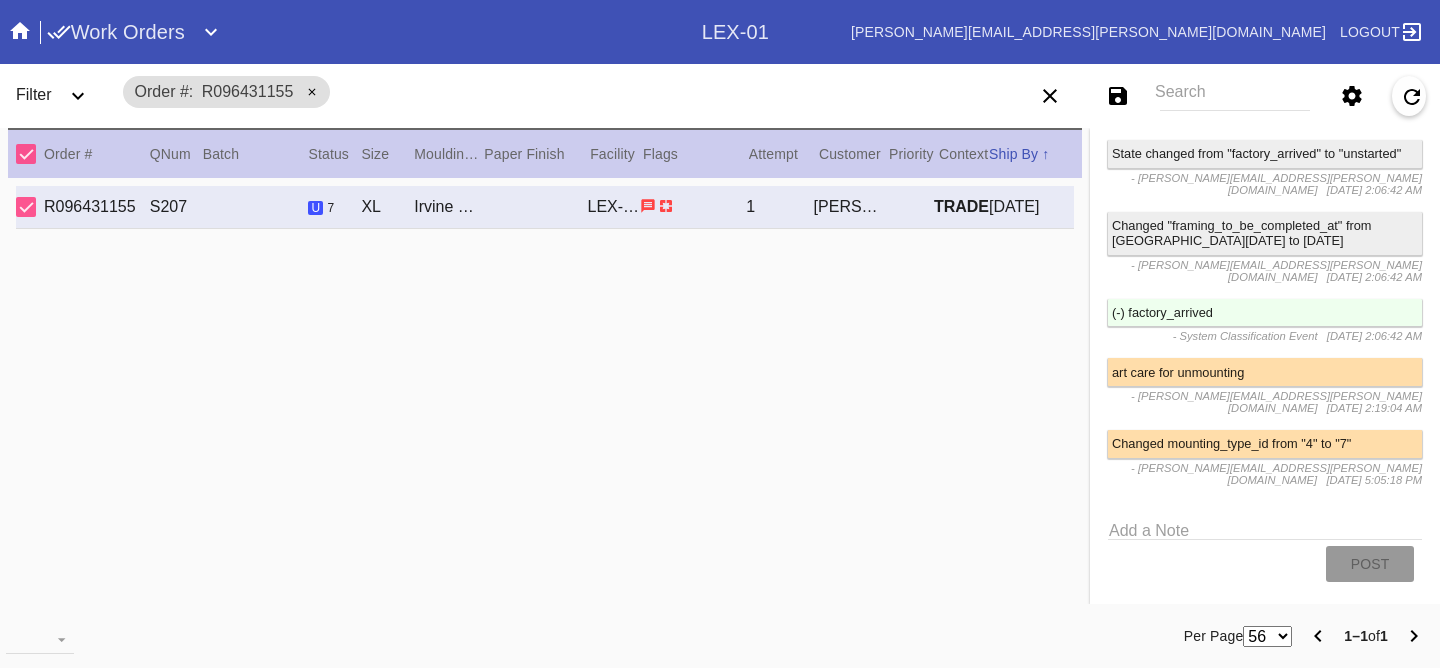 scroll, scrollTop: 0, scrollLeft: 0, axis: both 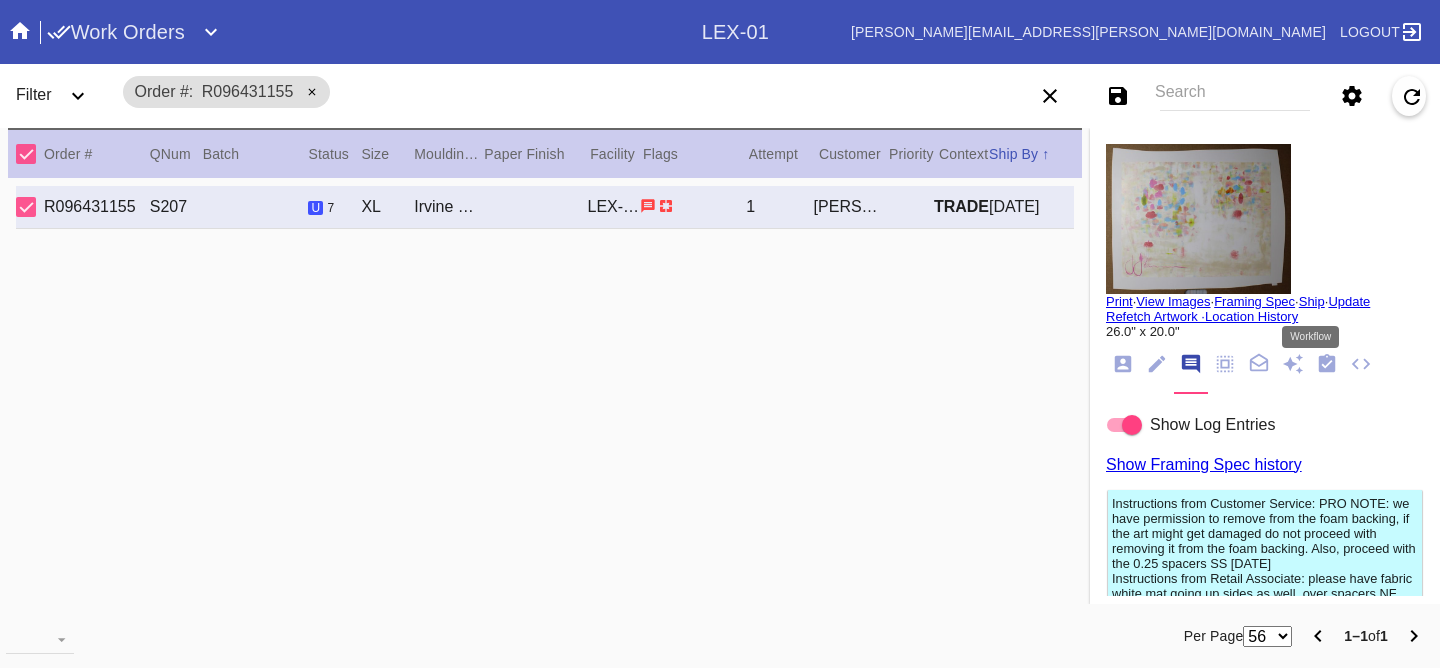 click 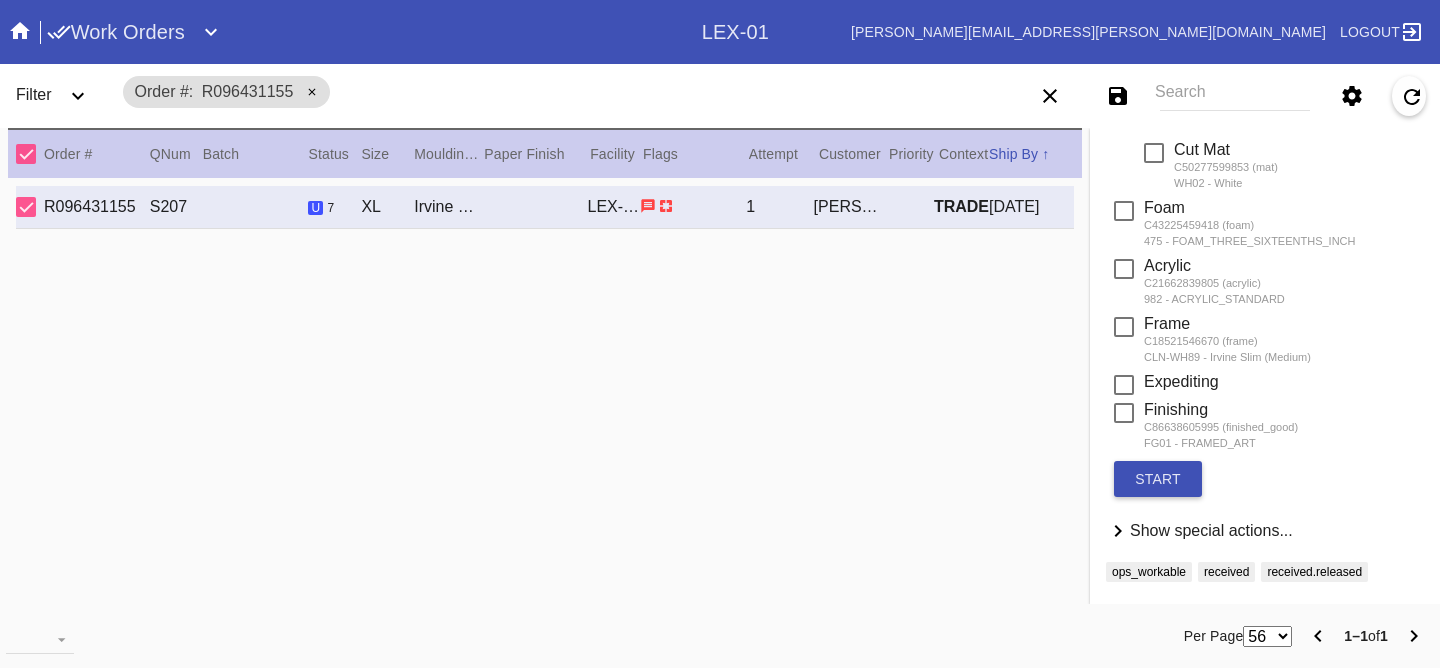 click on "Show special actions..." at bounding box center (1211, 530) 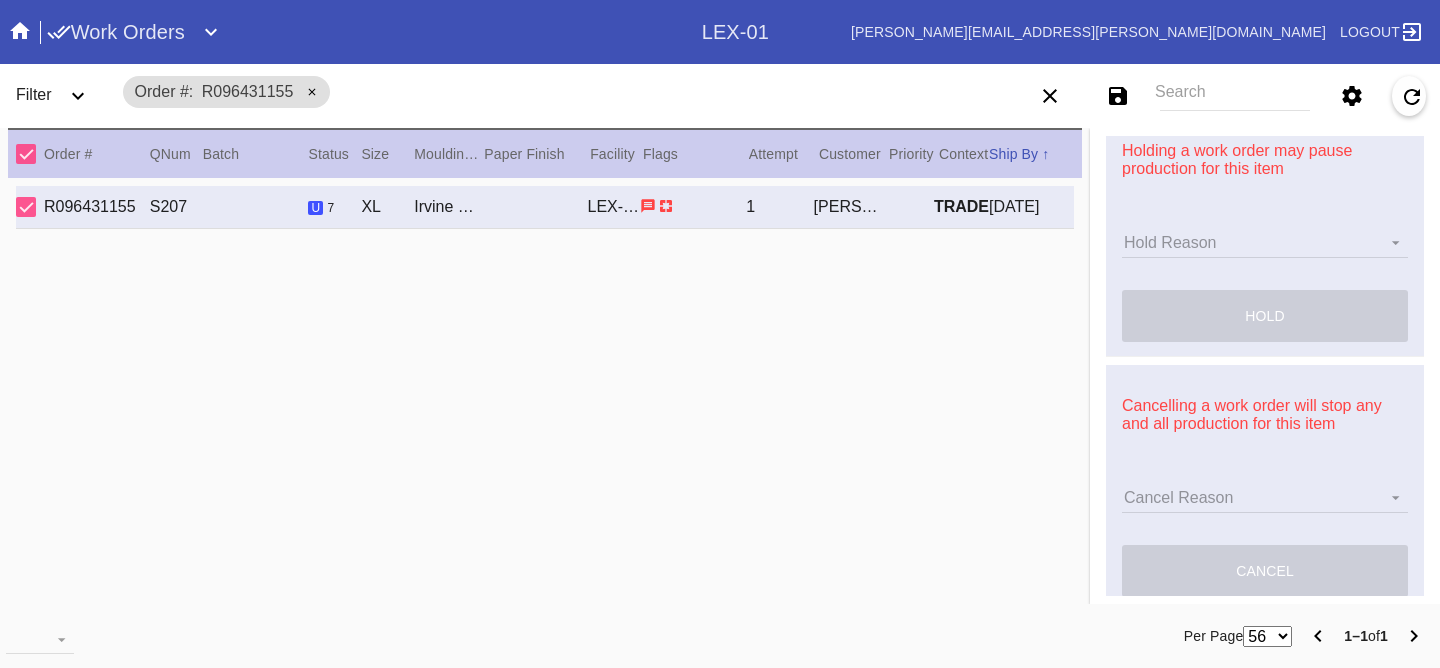 scroll, scrollTop: 1013, scrollLeft: 0, axis: vertical 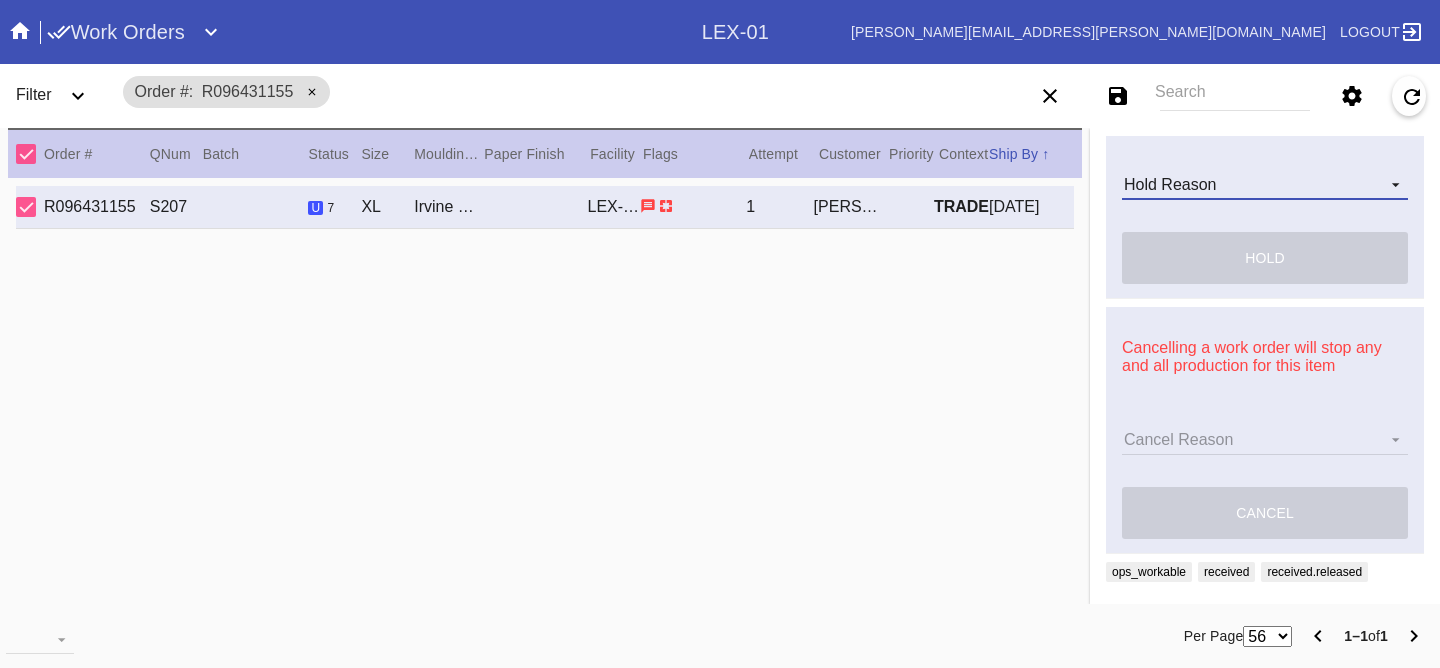 click on "Hold Reason Art Care Review Artwork Damaged F4B/Partnership Facility Out of Stock HPO Hold to Ship Investigation Lost in Studio Multi-Mat Details Not Received Order Change Request Out of Stock Proactive Outreach Pull for Production QA/Customer Approval Question Submitted Ready for Action Ready for Production Repair Replacement Ordered Retail GW Rework Sample Search and Rescue Transit to LEX01 Transit to PHL01 Update Work Order" at bounding box center (1265, 185) 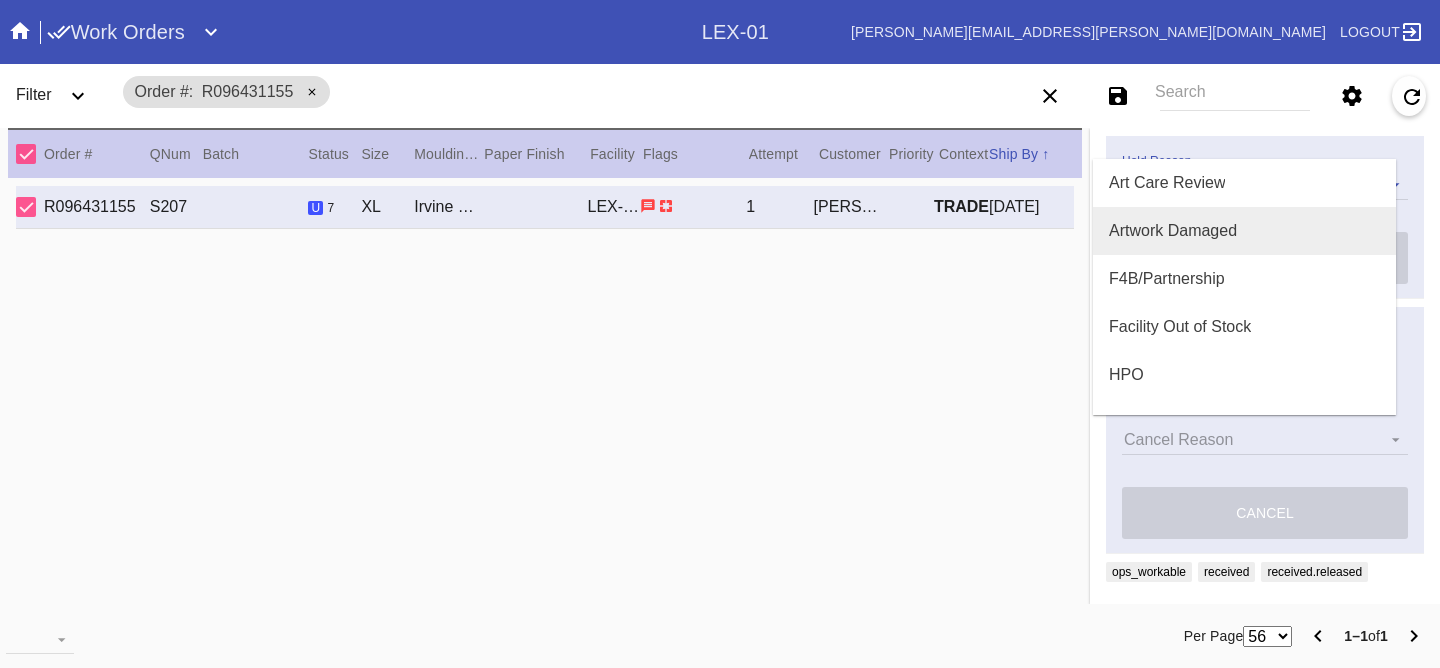 scroll, scrollTop: 376, scrollLeft: 0, axis: vertical 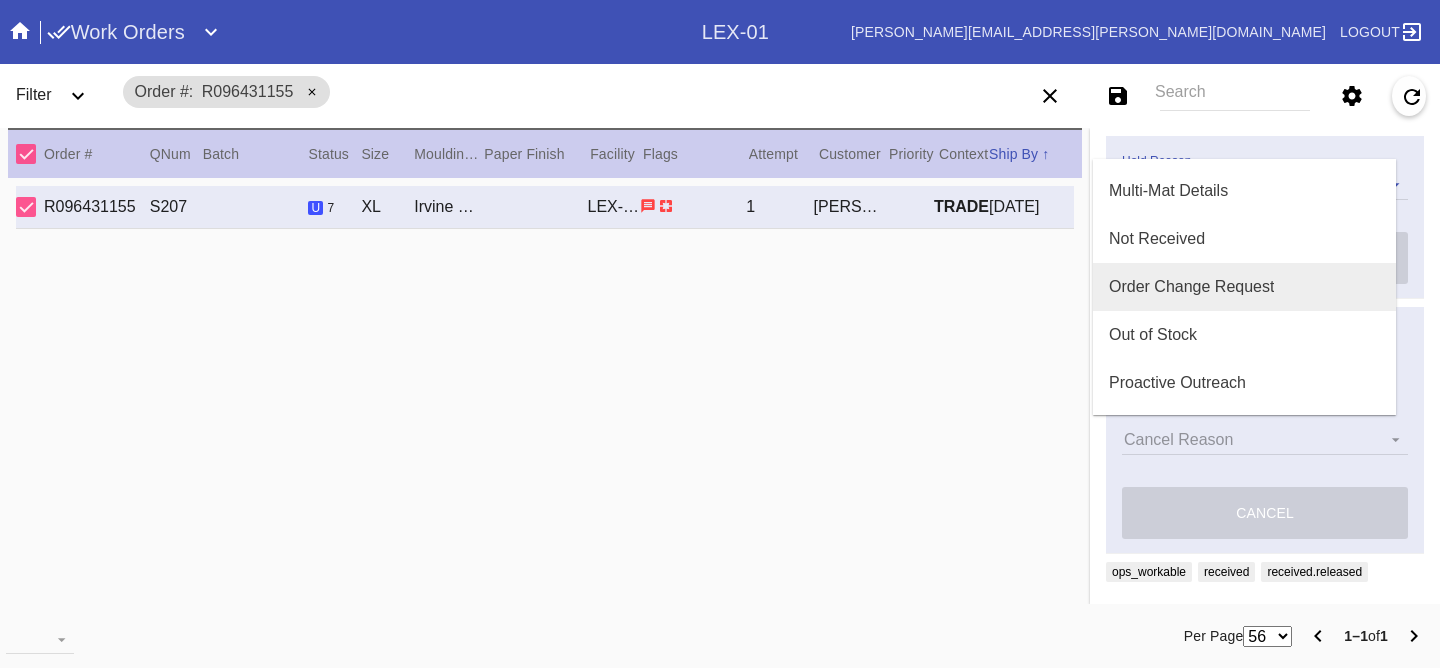 click on "Order Change Request" at bounding box center (1191, 287) 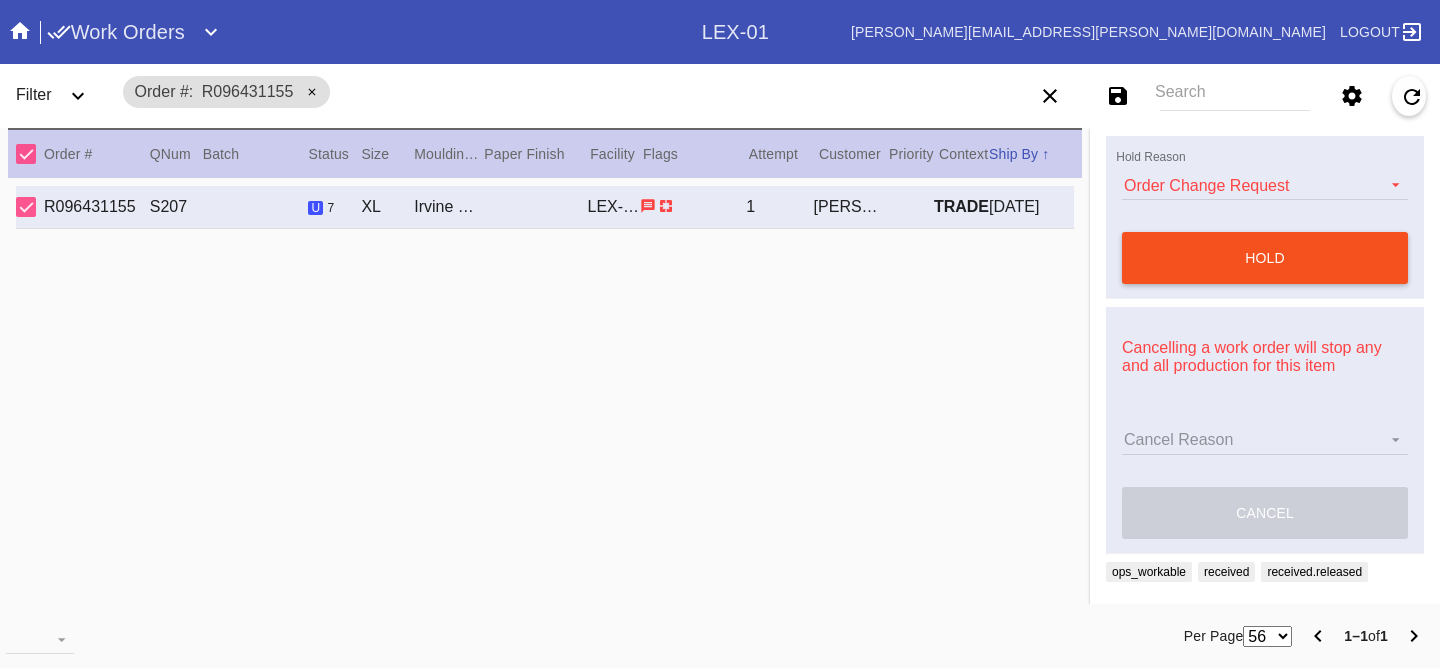 click on "hold" at bounding box center [1265, 258] 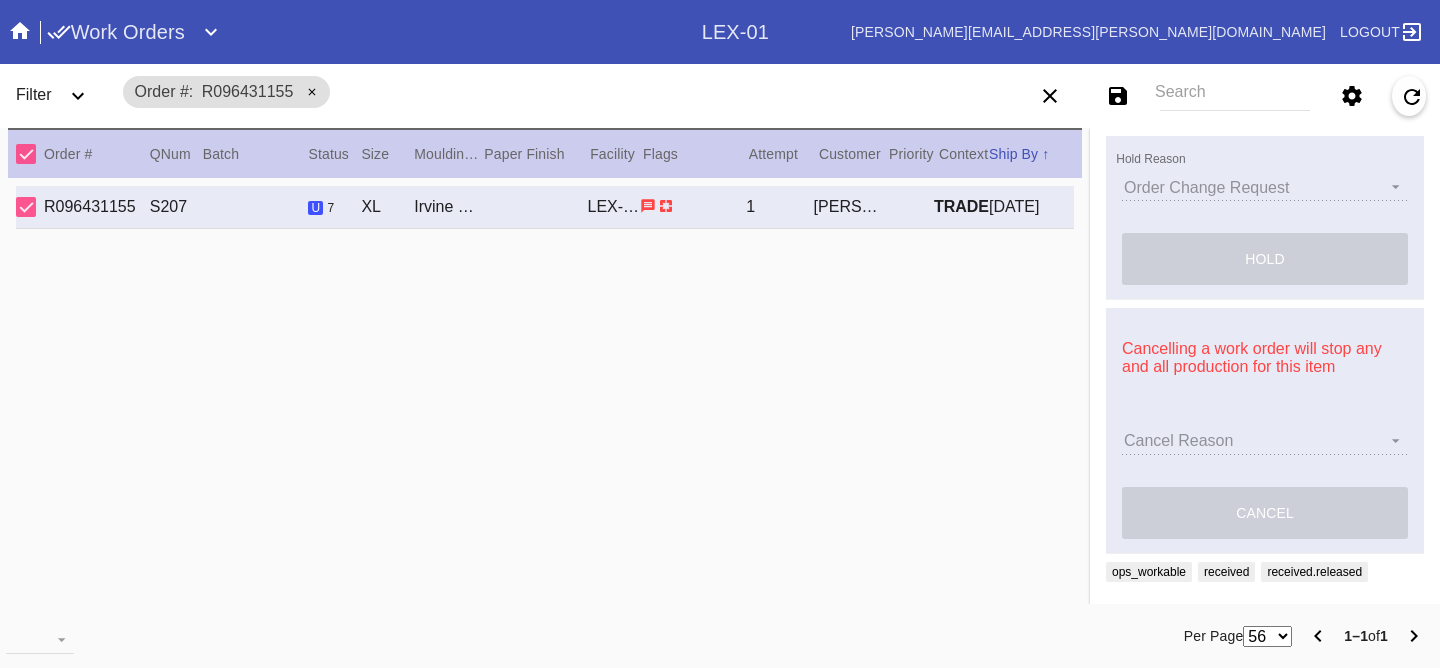 scroll, scrollTop: 439, scrollLeft: 0, axis: vertical 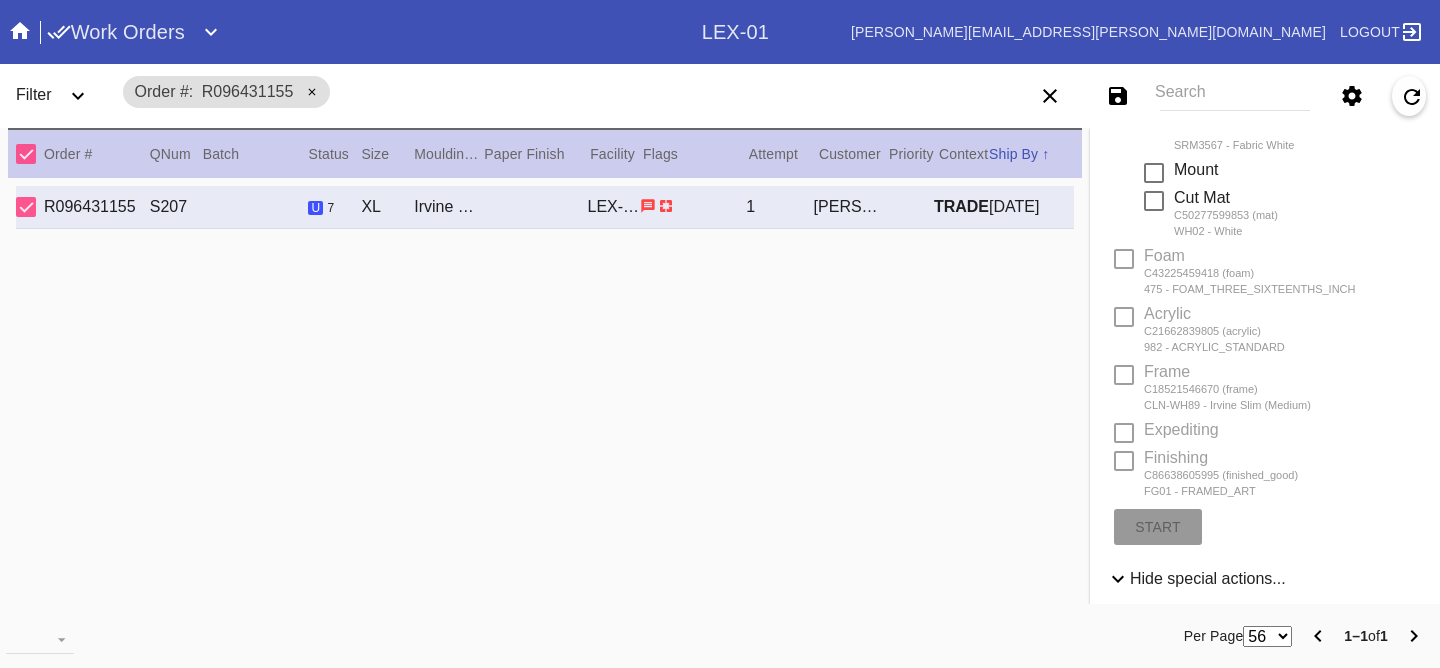 type 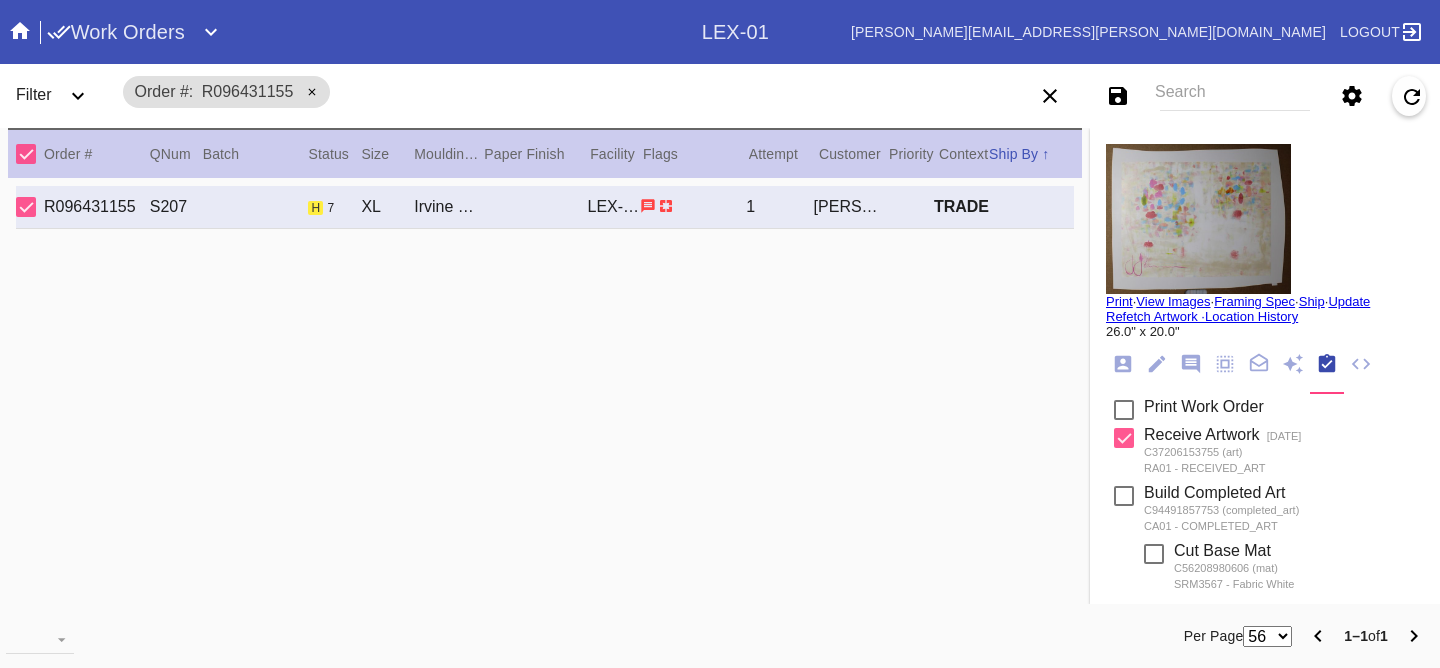 click 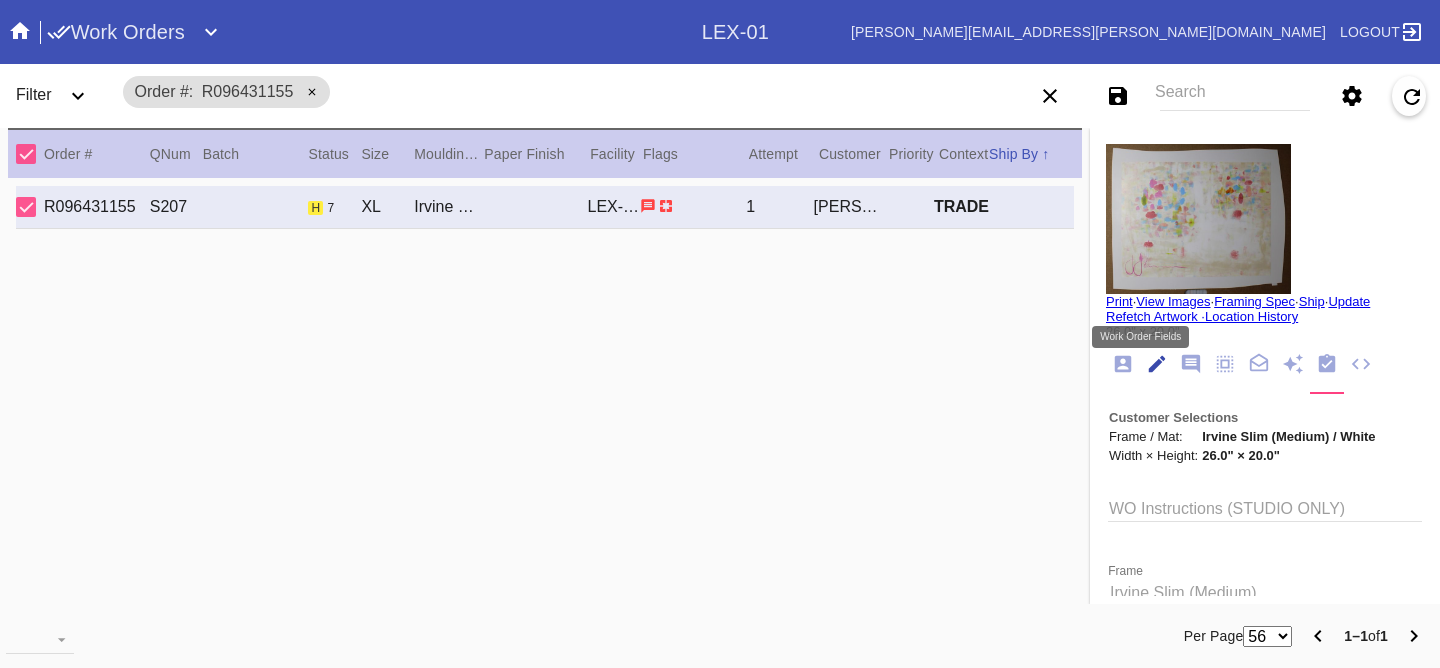 scroll, scrollTop: 73, scrollLeft: 0, axis: vertical 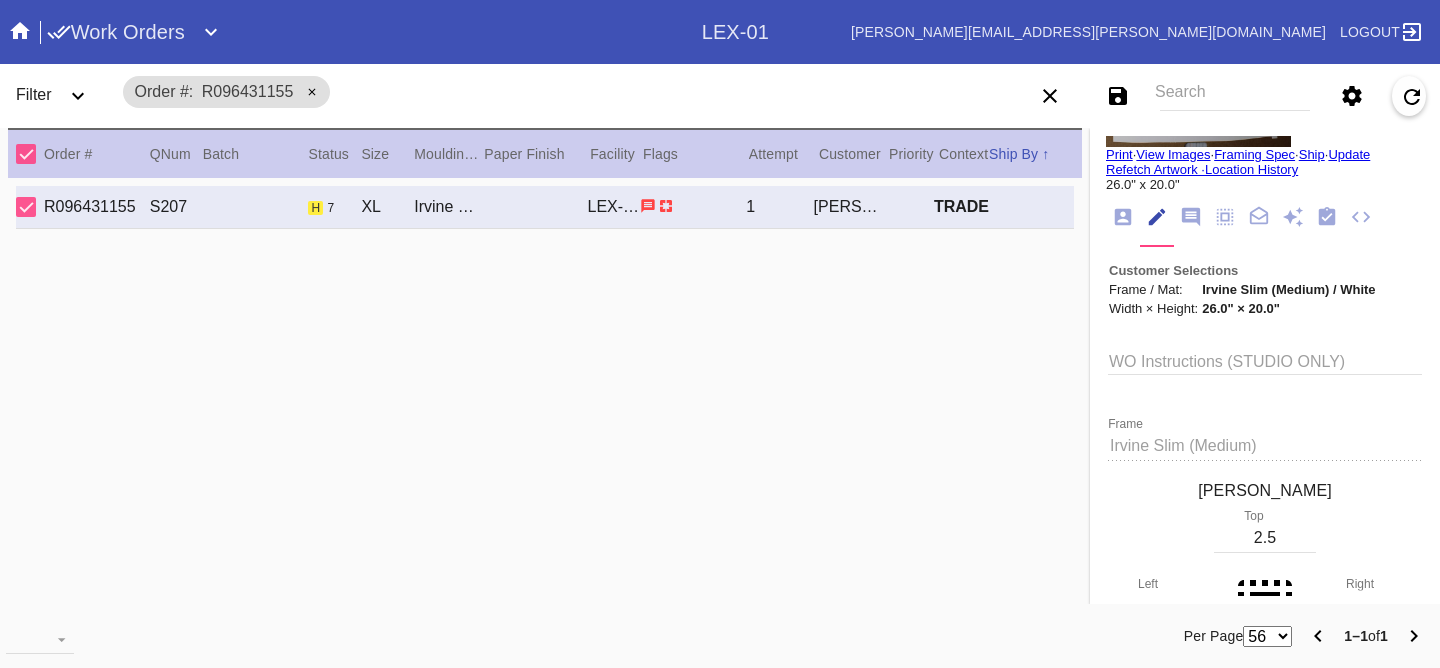 click on "WO Instructions (STUDIO ONLY)" at bounding box center [1265, 360] 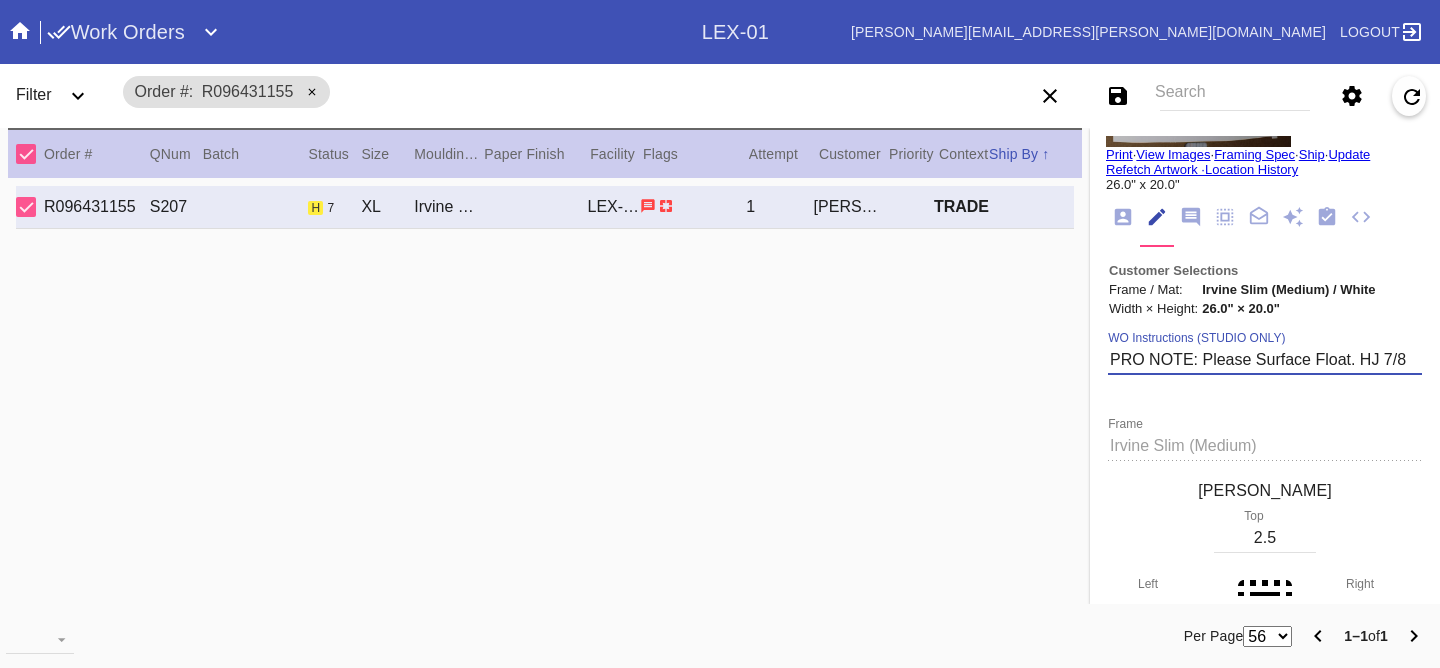type on "PRO NOTE: Please Surface Float. HJ 7/8" 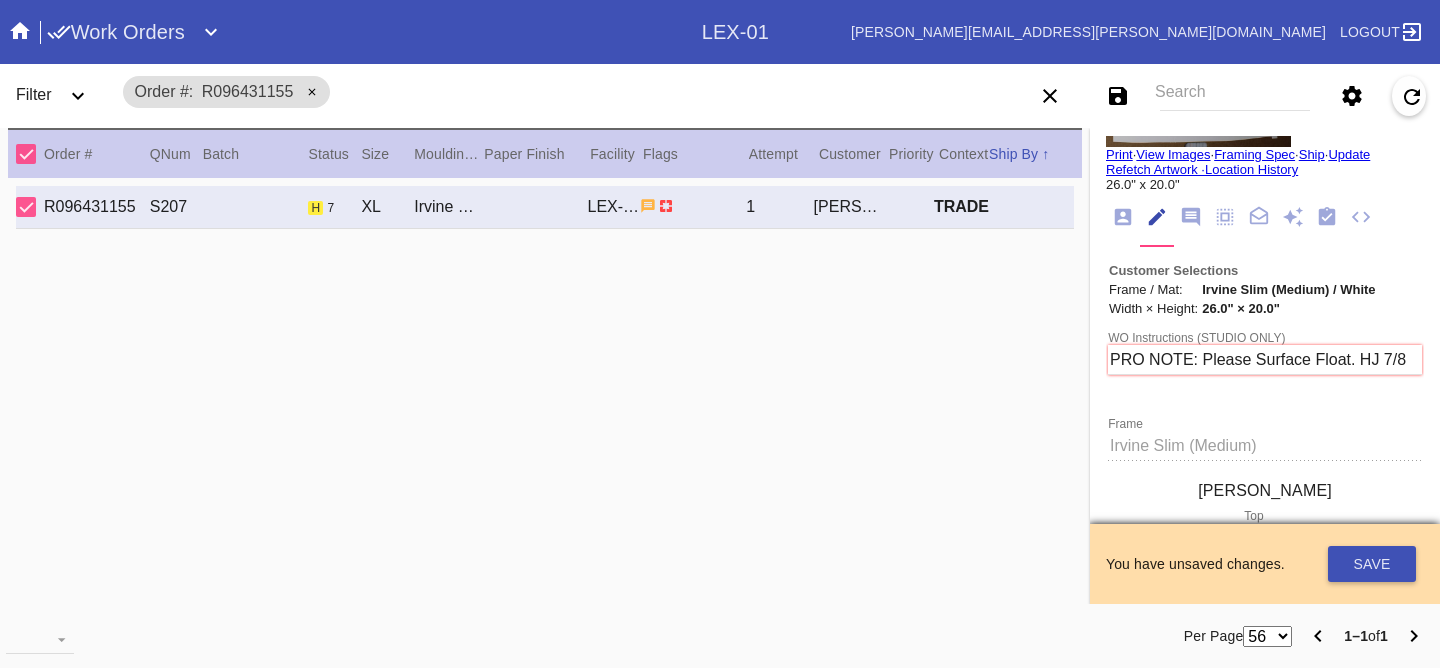 click on "You have unsaved changes. Saving your changes... Save" at bounding box center [1265, 564] 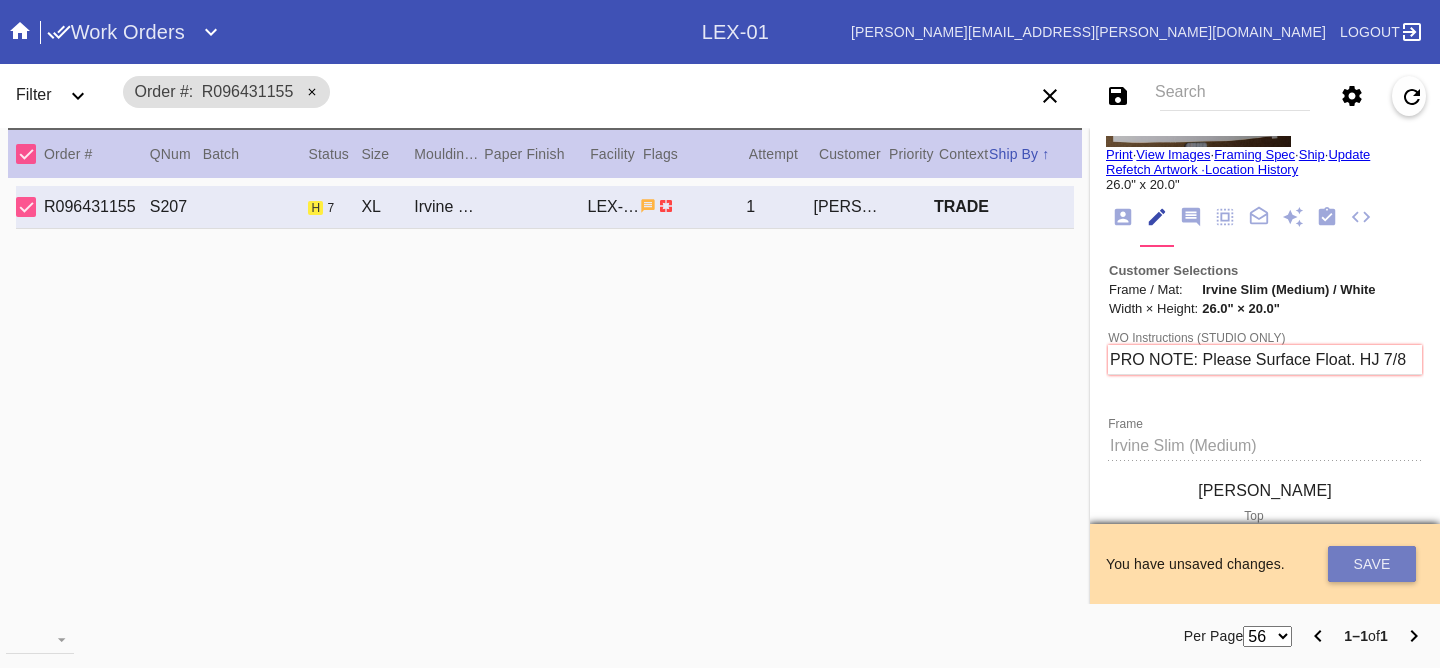 click on "Save" at bounding box center [1372, 564] 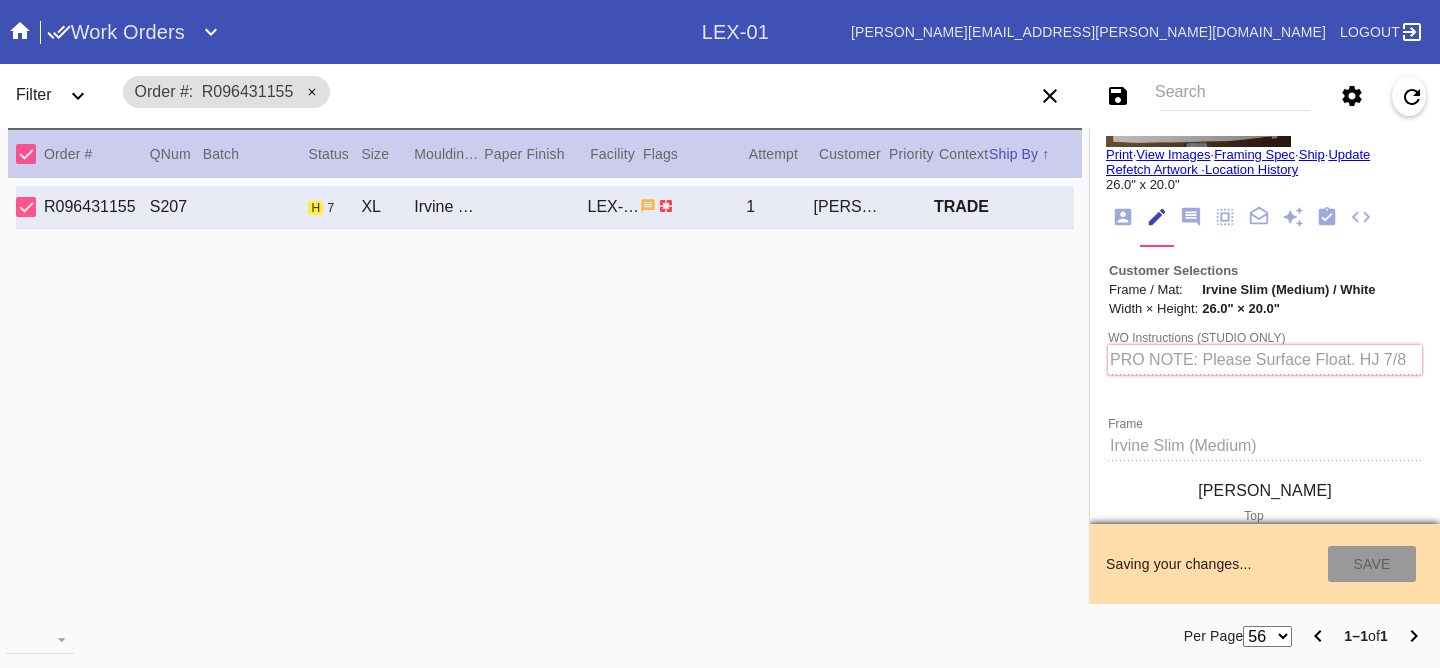 type on "7/2/2025" 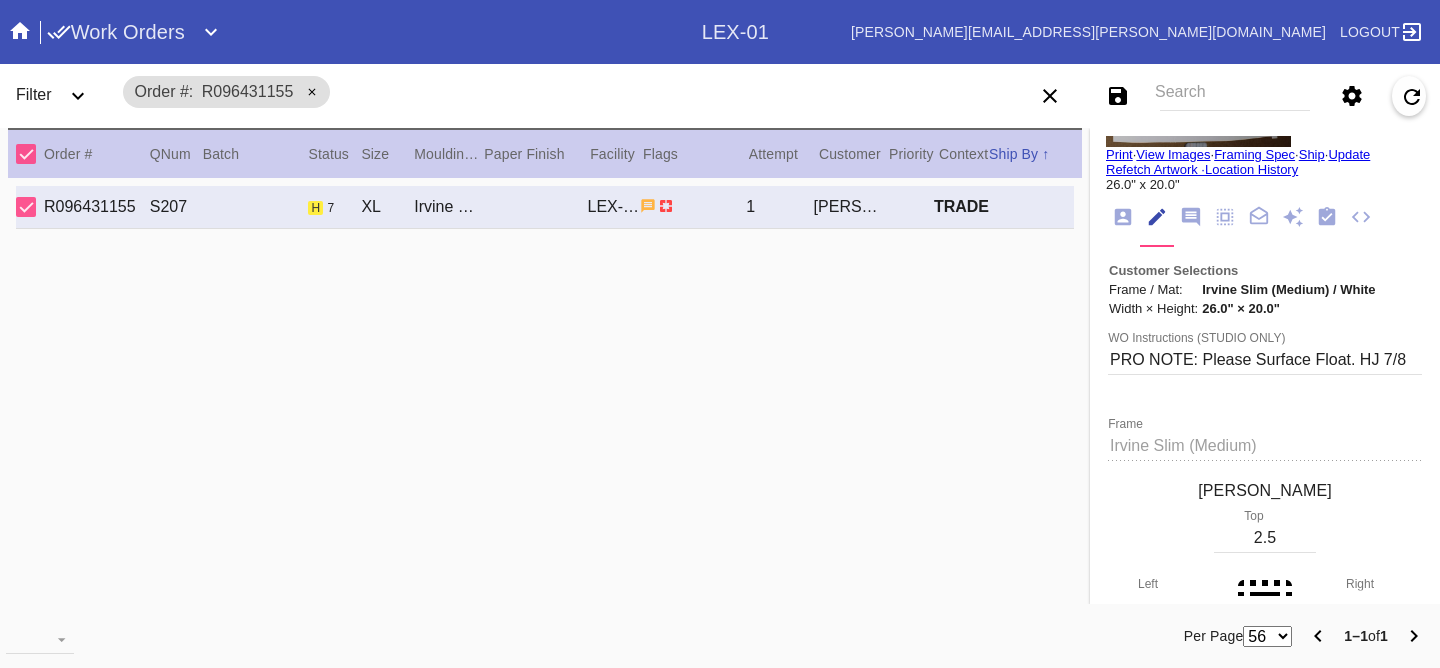 click on "PRO NOTE: Please Surface Float. HJ 7/8" at bounding box center [1265, 360] 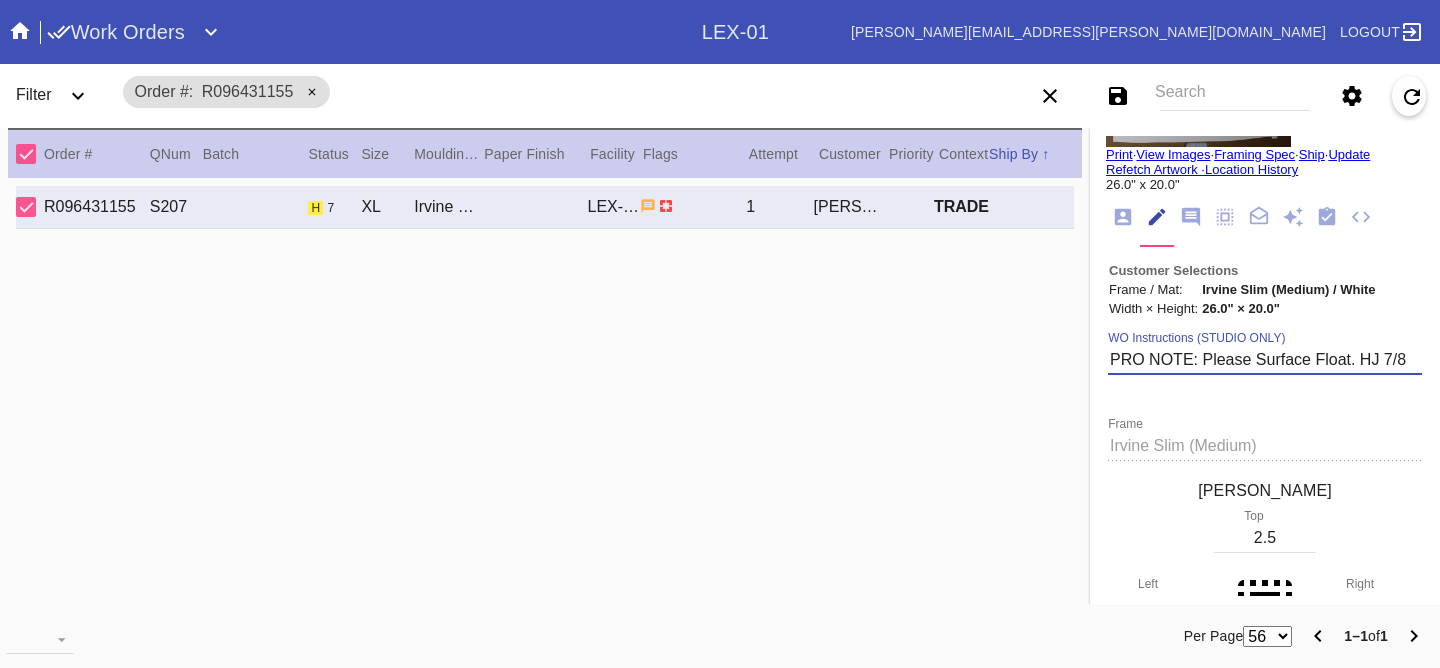 click at bounding box center (1265, 375) 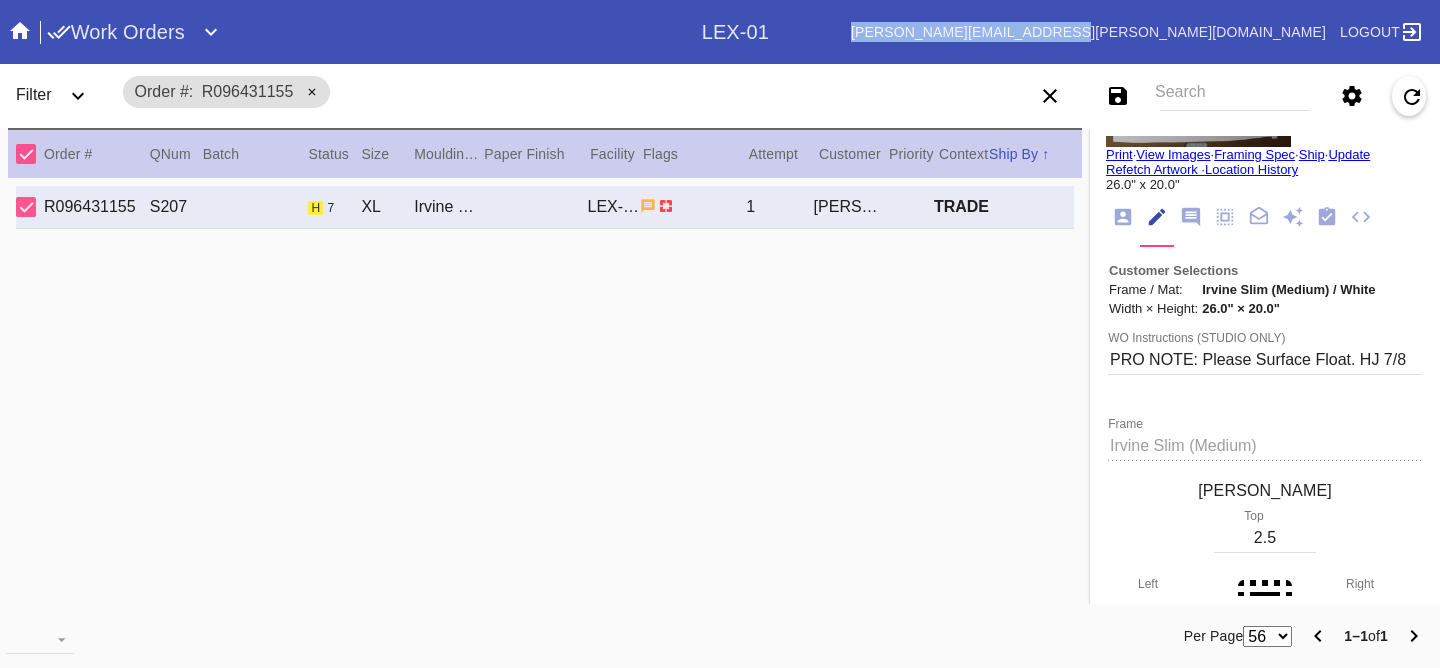 drag, startPoint x: 1120, startPoint y: 38, endPoint x: 1122, endPoint y: 48, distance: 10.198039 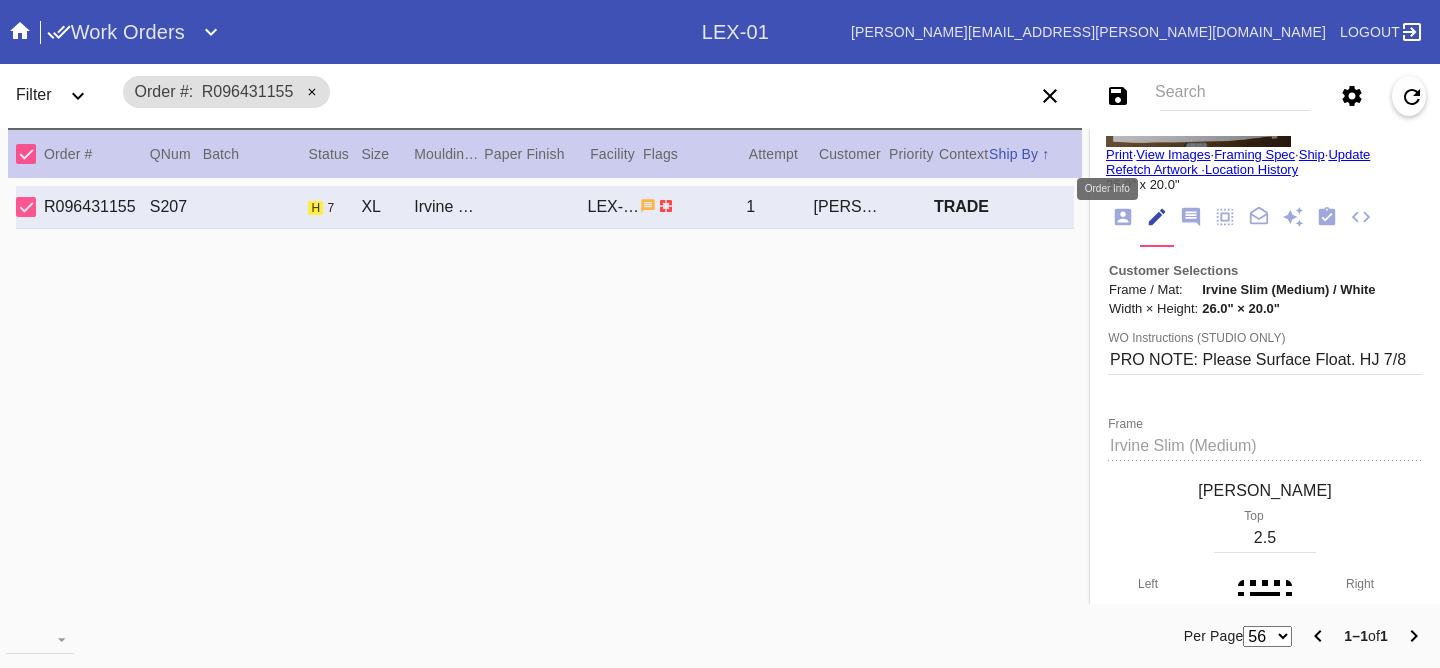 click 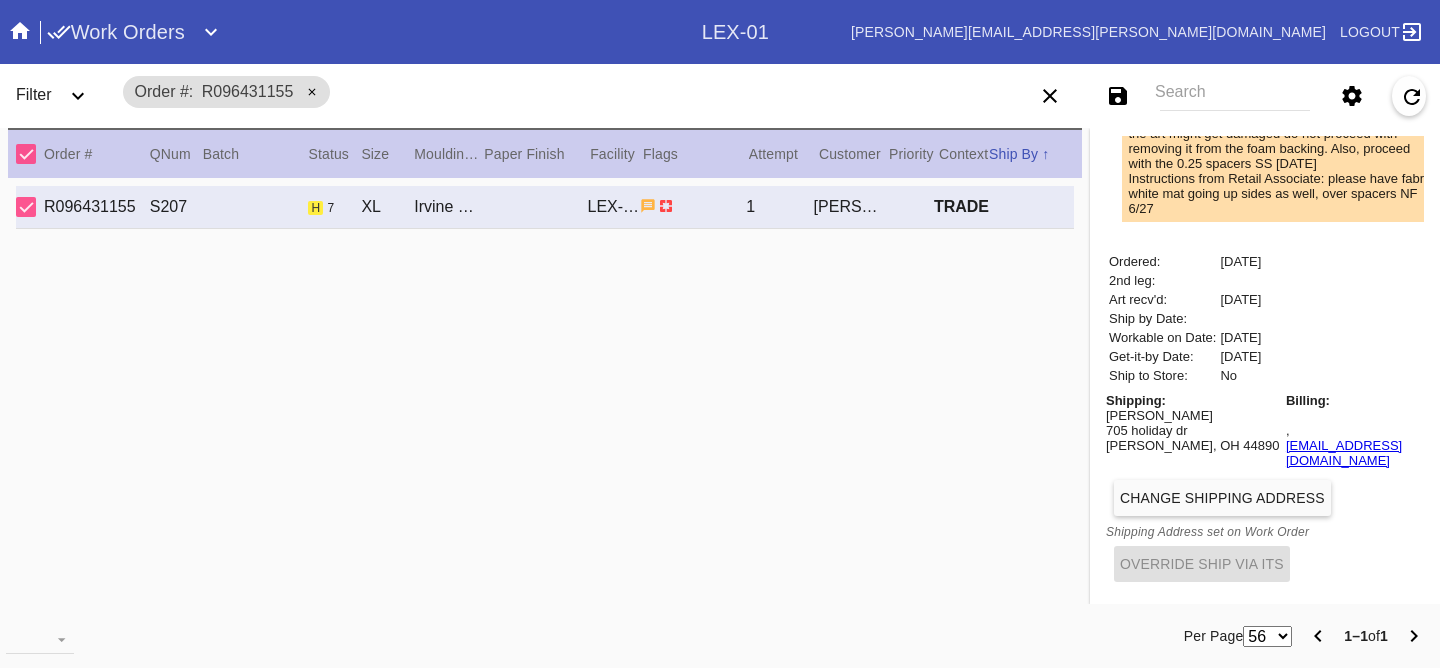 scroll, scrollTop: 824, scrollLeft: 0, axis: vertical 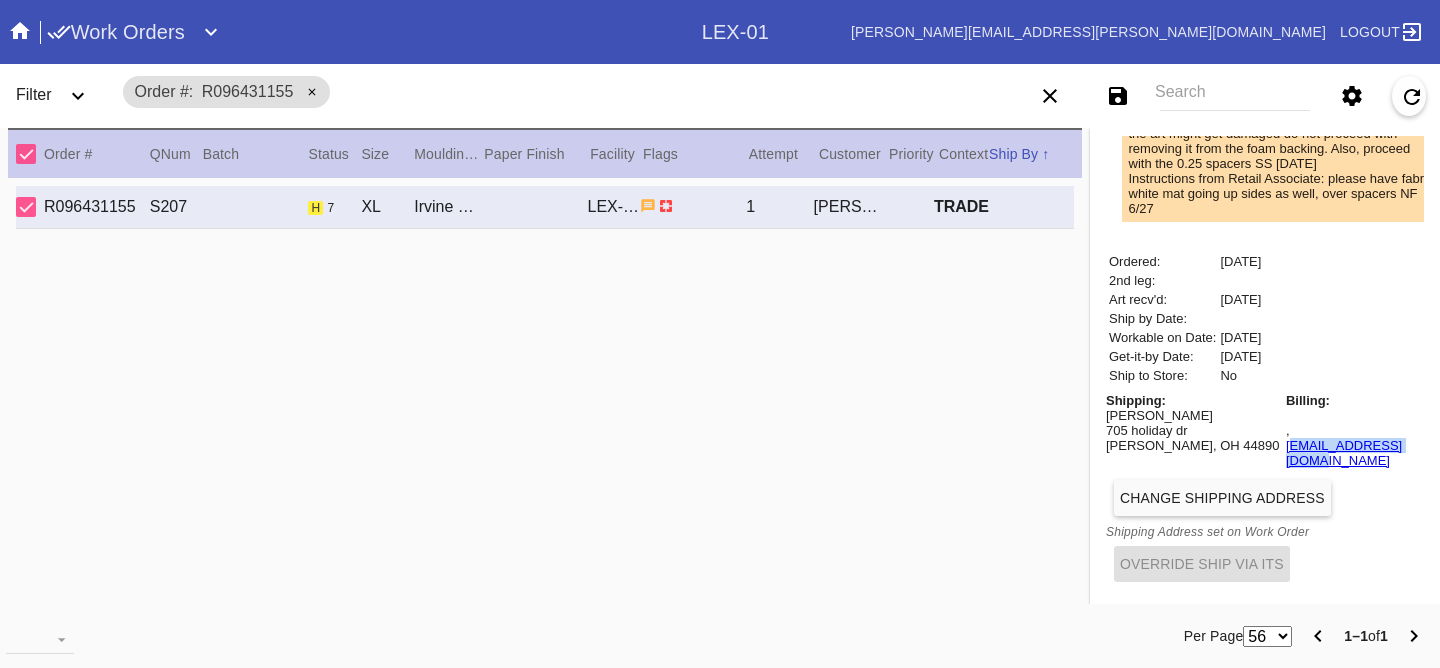 drag, startPoint x: 1240, startPoint y: 471, endPoint x: 1207, endPoint y: 459, distance: 35.1141 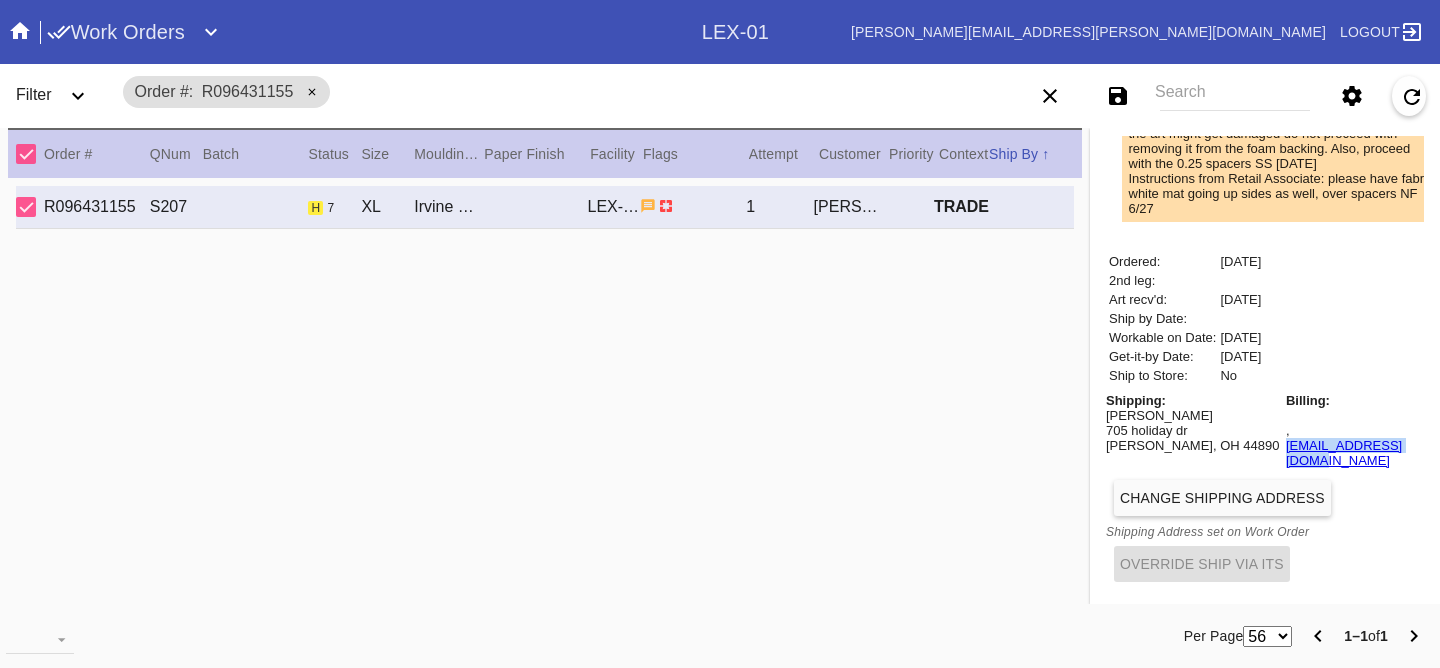 copy on "knconley22@gmail.com" 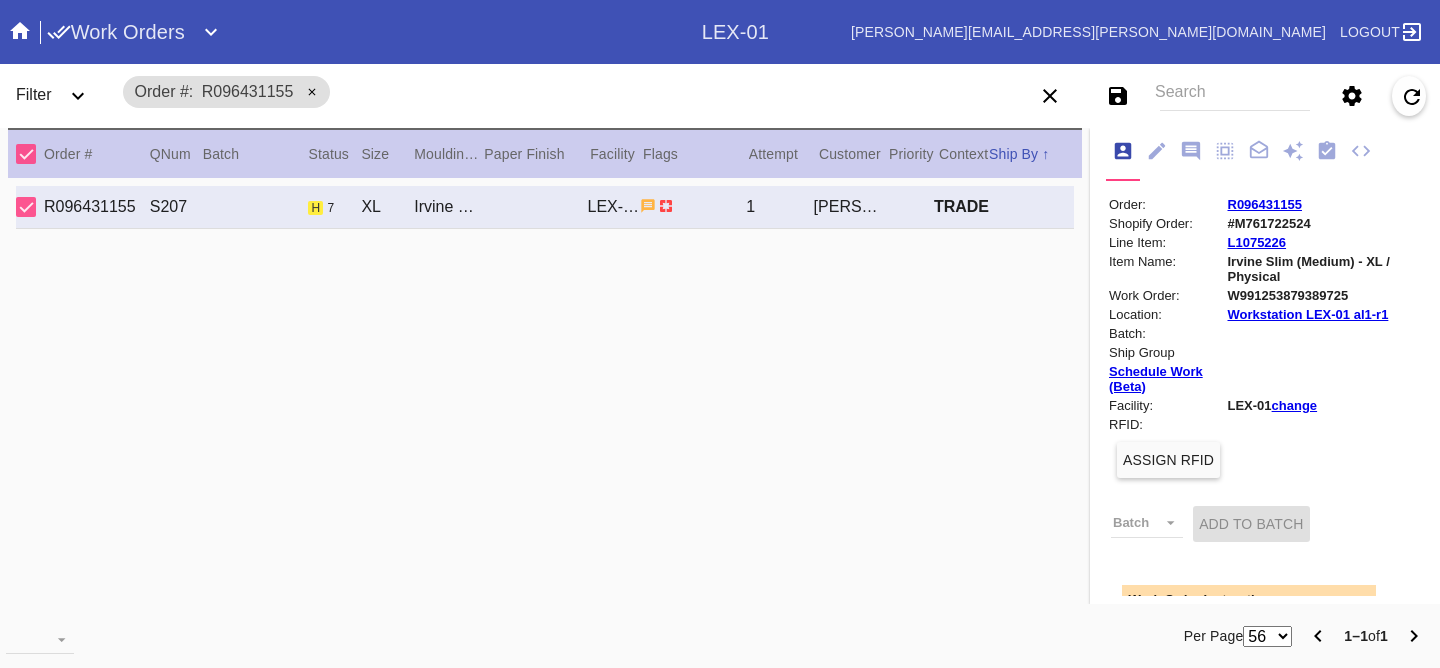 scroll, scrollTop: 0, scrollLeft: 0, axis: both 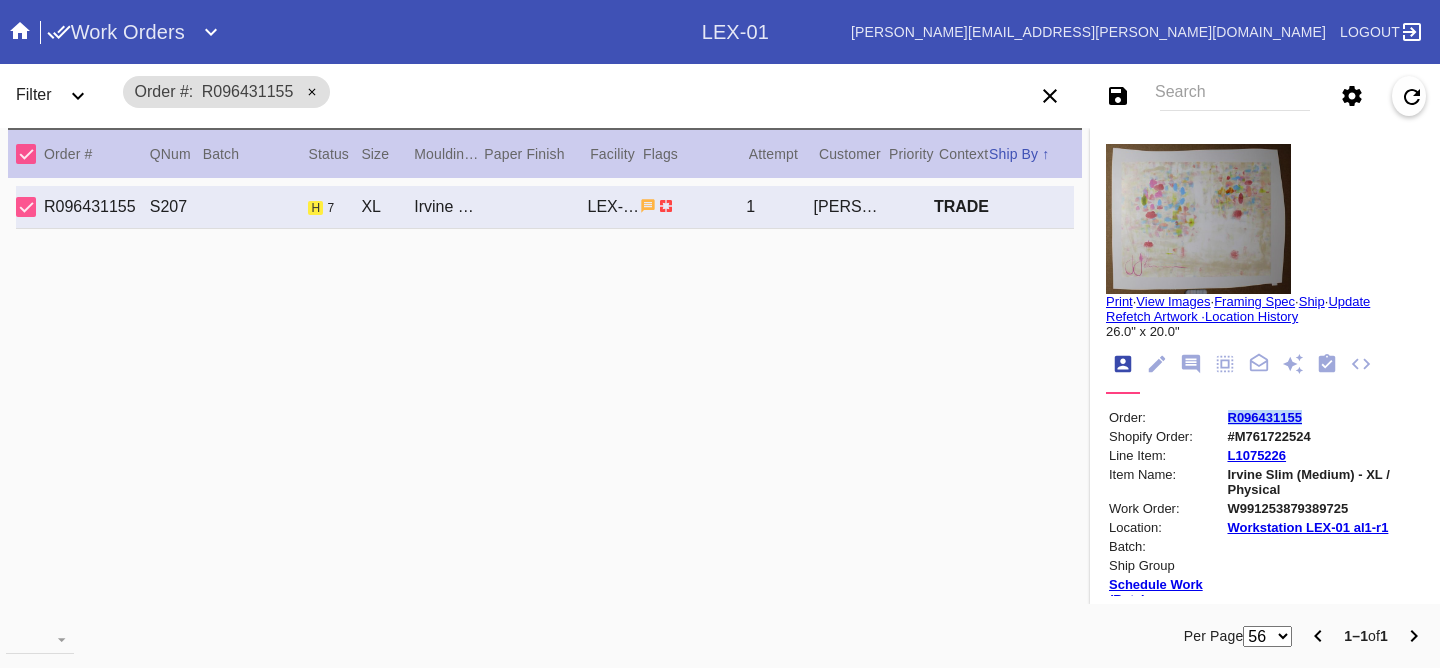drag, startPoint x: 1290, startPoint y: 423, endPoint x: 1198, endPoint y: 420, distance: 92.0489 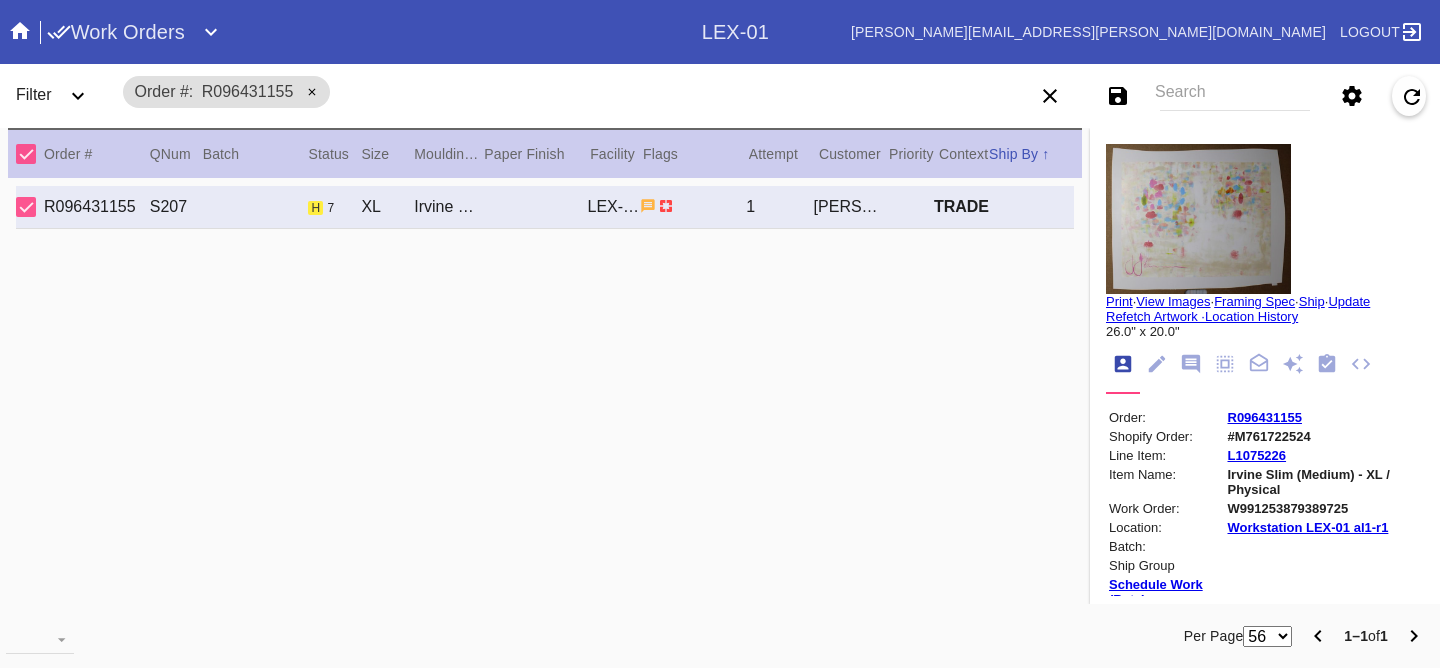 click on "Irvine Slim (Medium) - XL / Physical" at bounding box center (1325, 482) 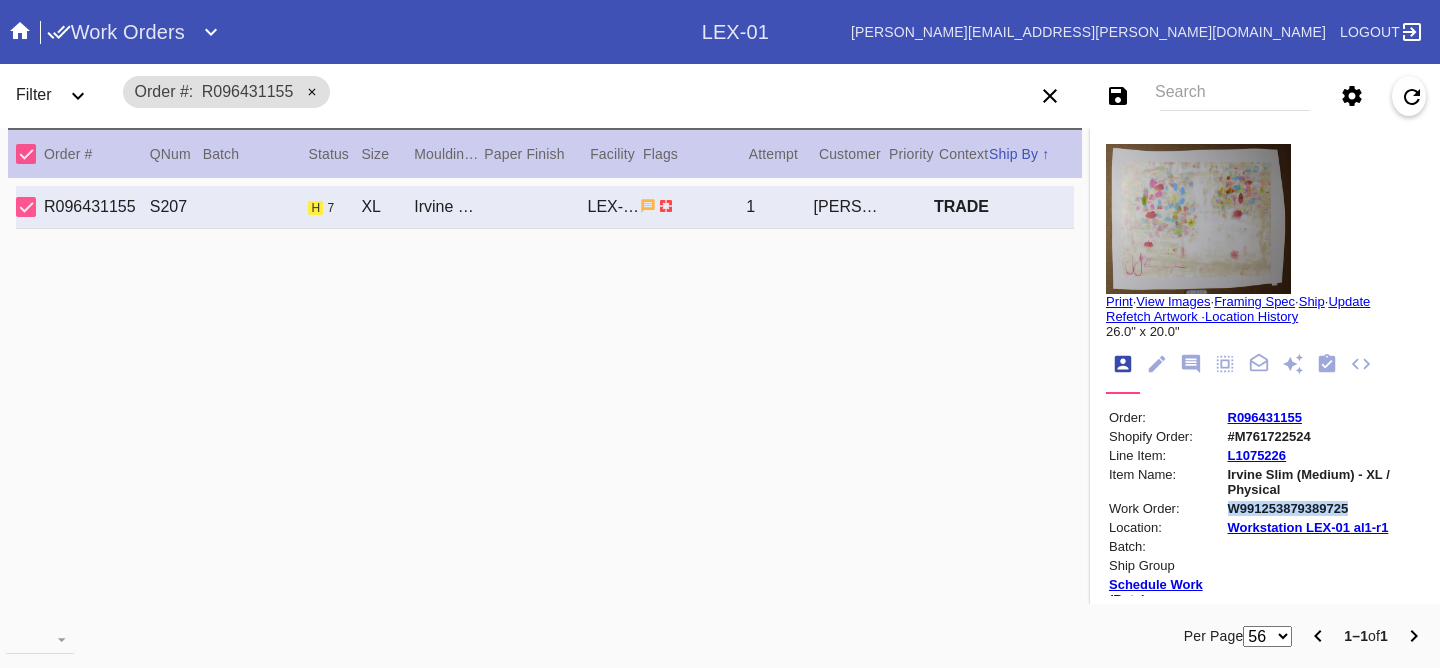 click on "W991253879389725" at bounding box center (1325, 508) 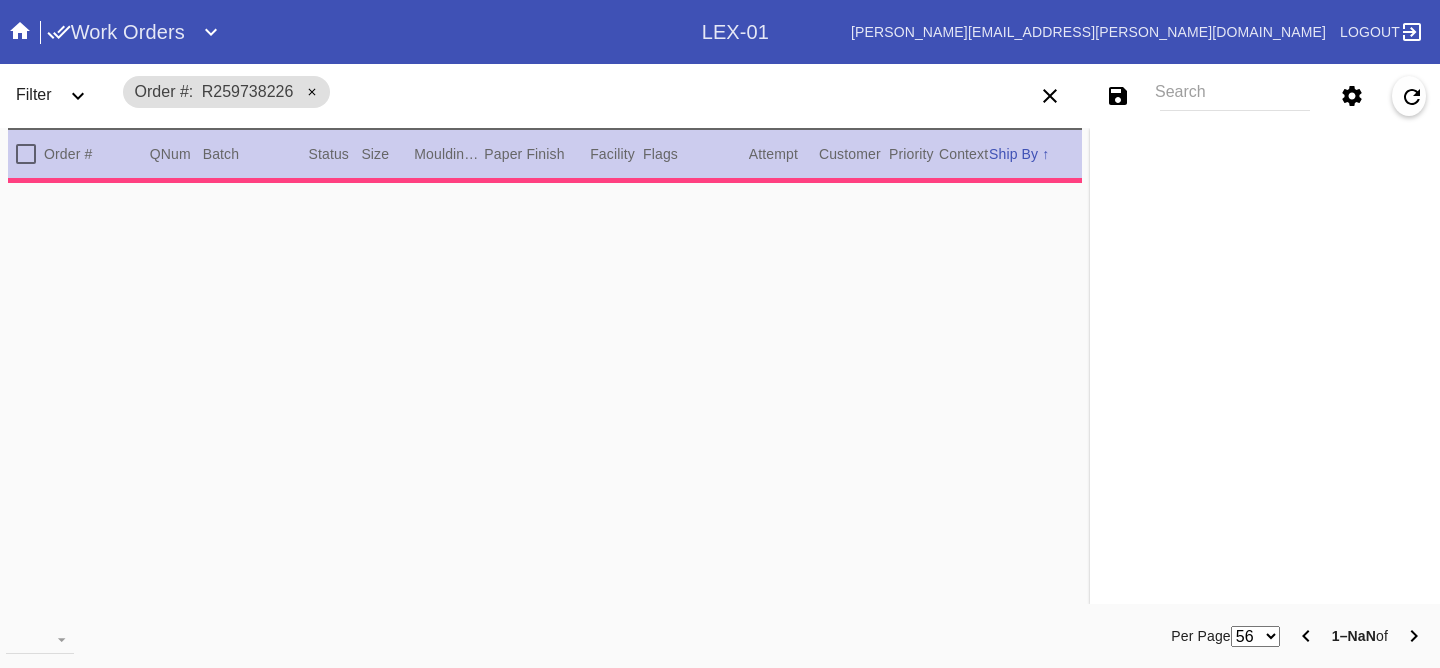 scroll, scrollTop: 0, scrollLeft: 0, axis: both 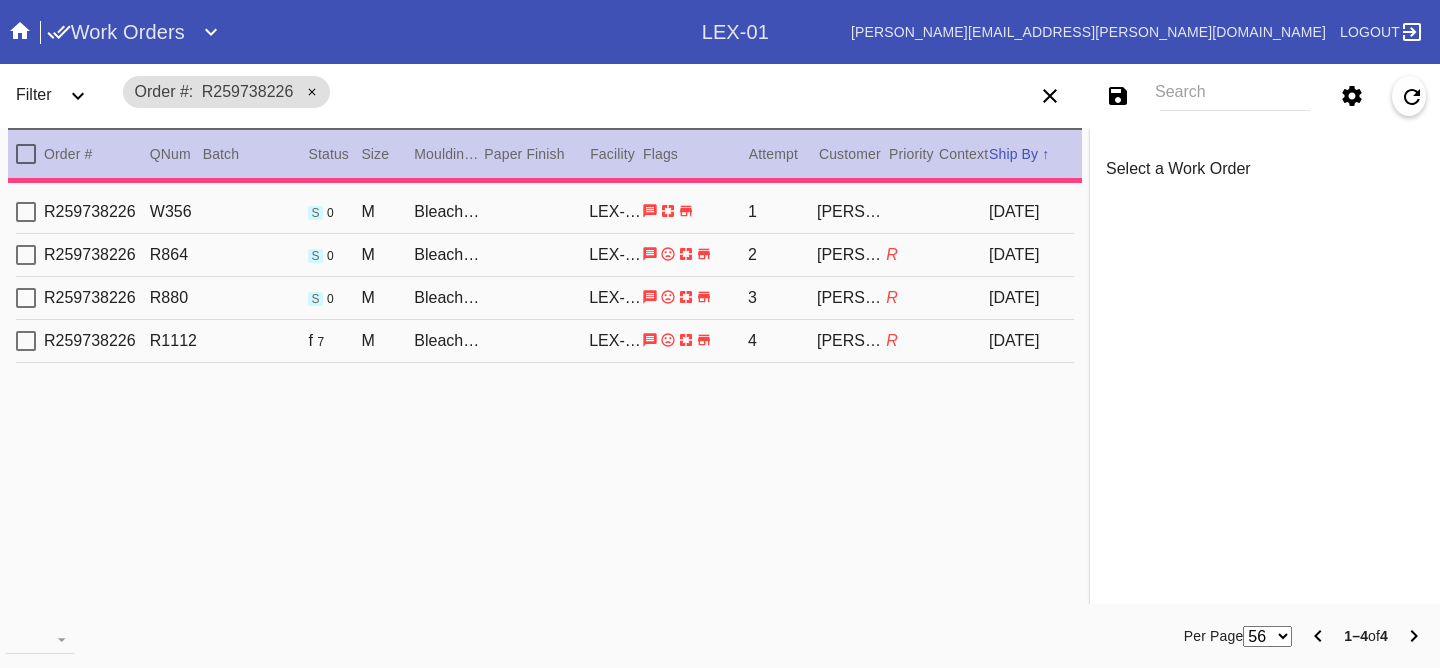 click on "R259738226 R1112 f   7 M Bleached Maple Gallery / White LEX-01 4 [PERSON_NAME]
R
[DATE]" at bounding box center [545, 341] 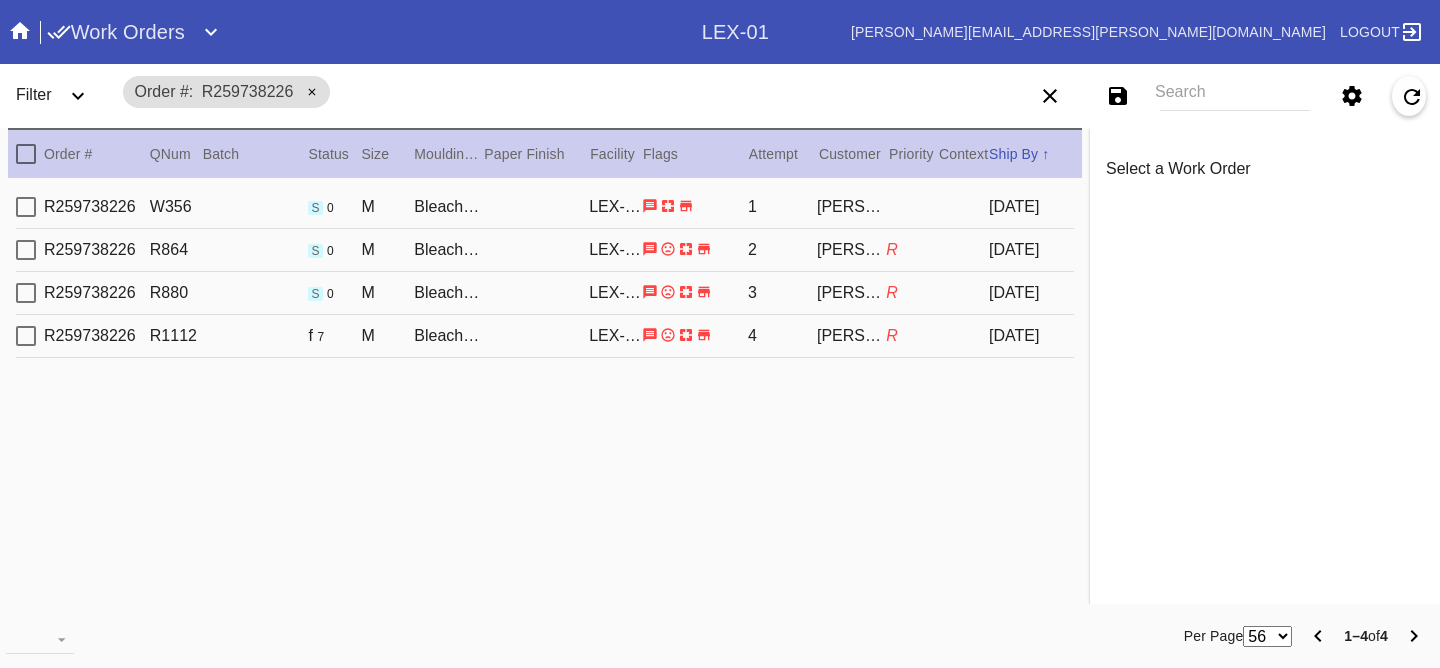 click on "R259738226 R1112 f   7 M Bleached Maple Gallery / White LEX-01 4 [PERSON_NAME]
R
[DATE]" at bounding box center (545, 336) 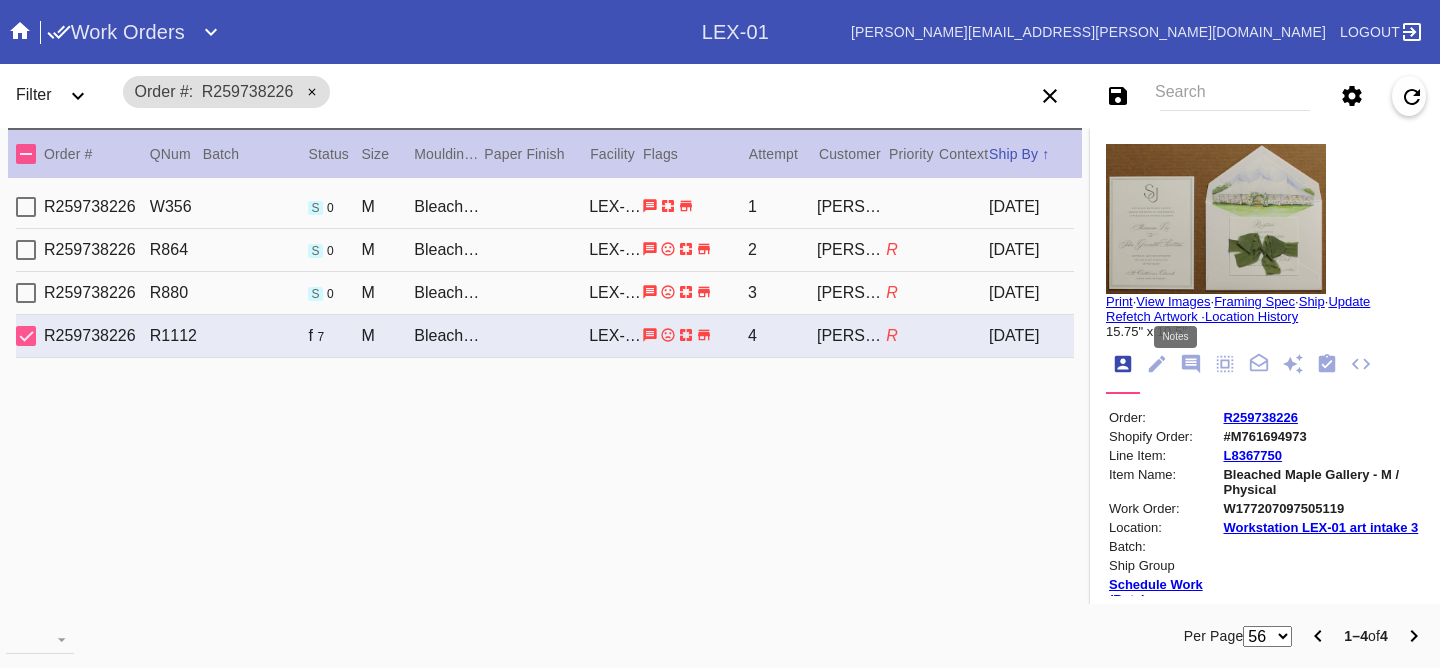 click 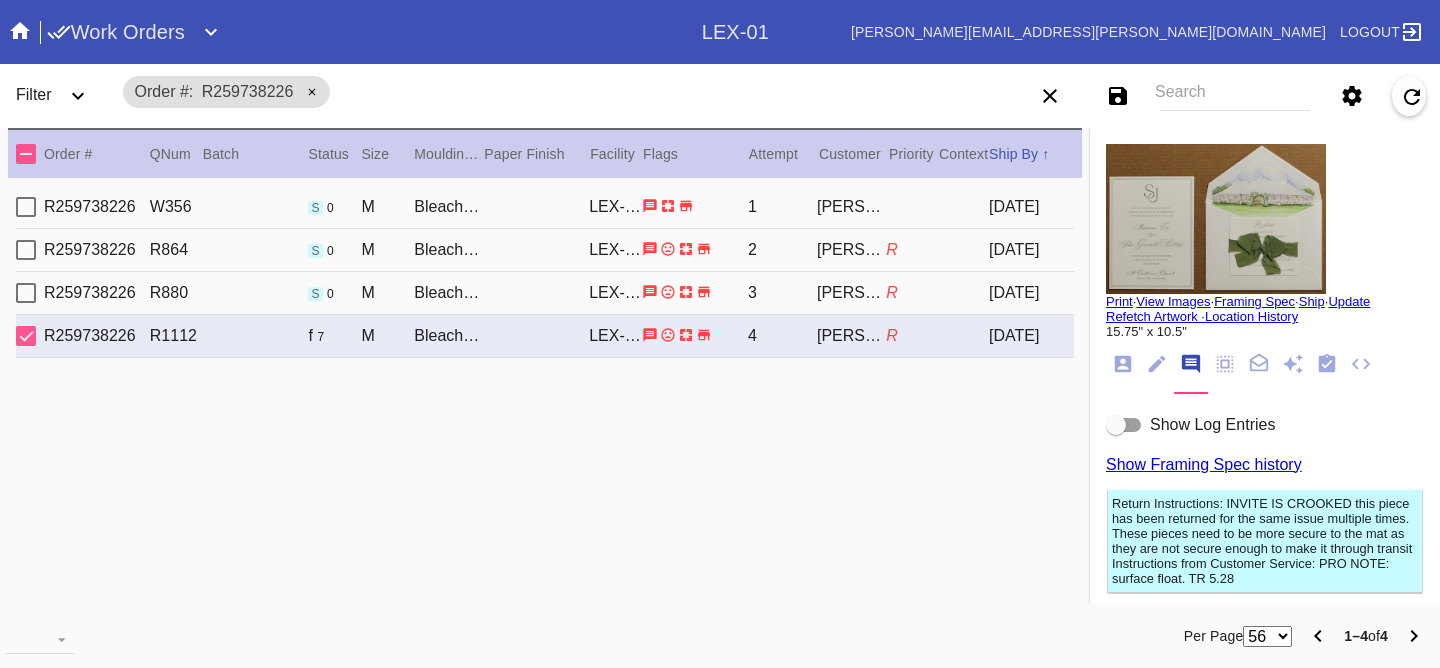 click on "Show Log Entries" at bounding box center (1212, 424) 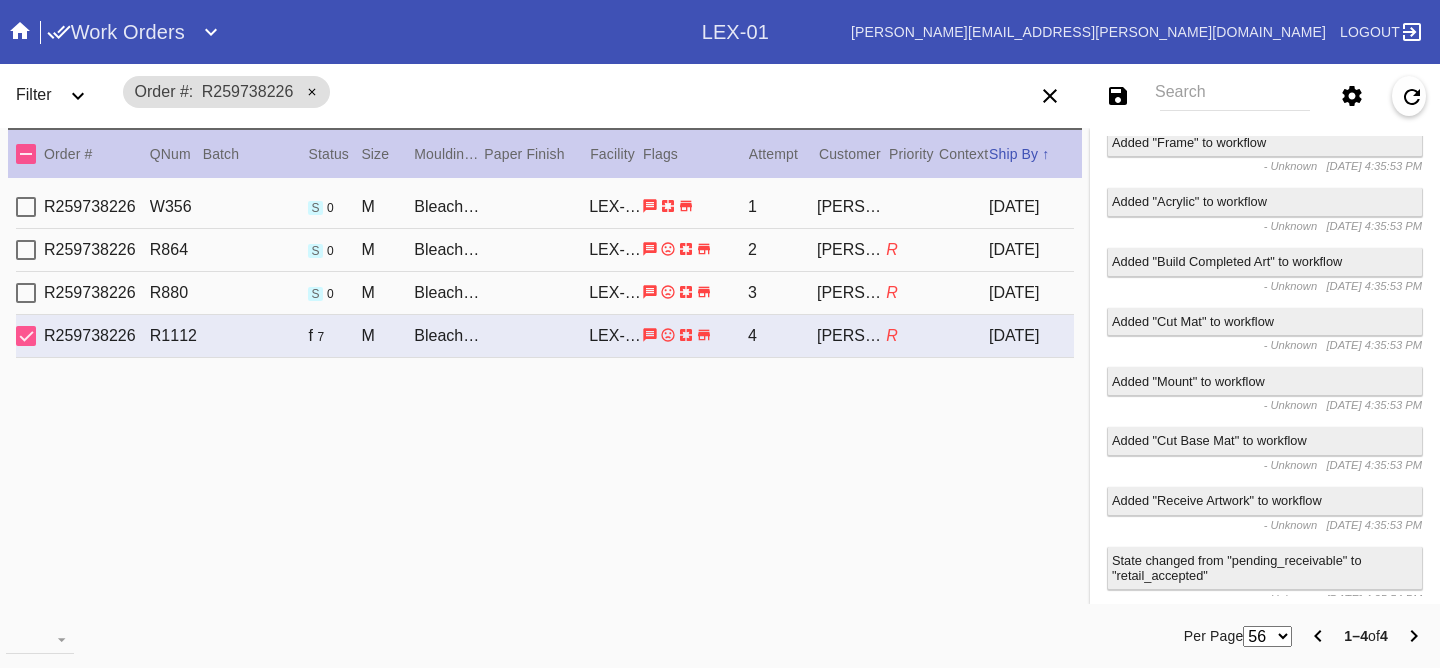 scroll, scrollTop: 0, scrollLeft: 0, axis: both 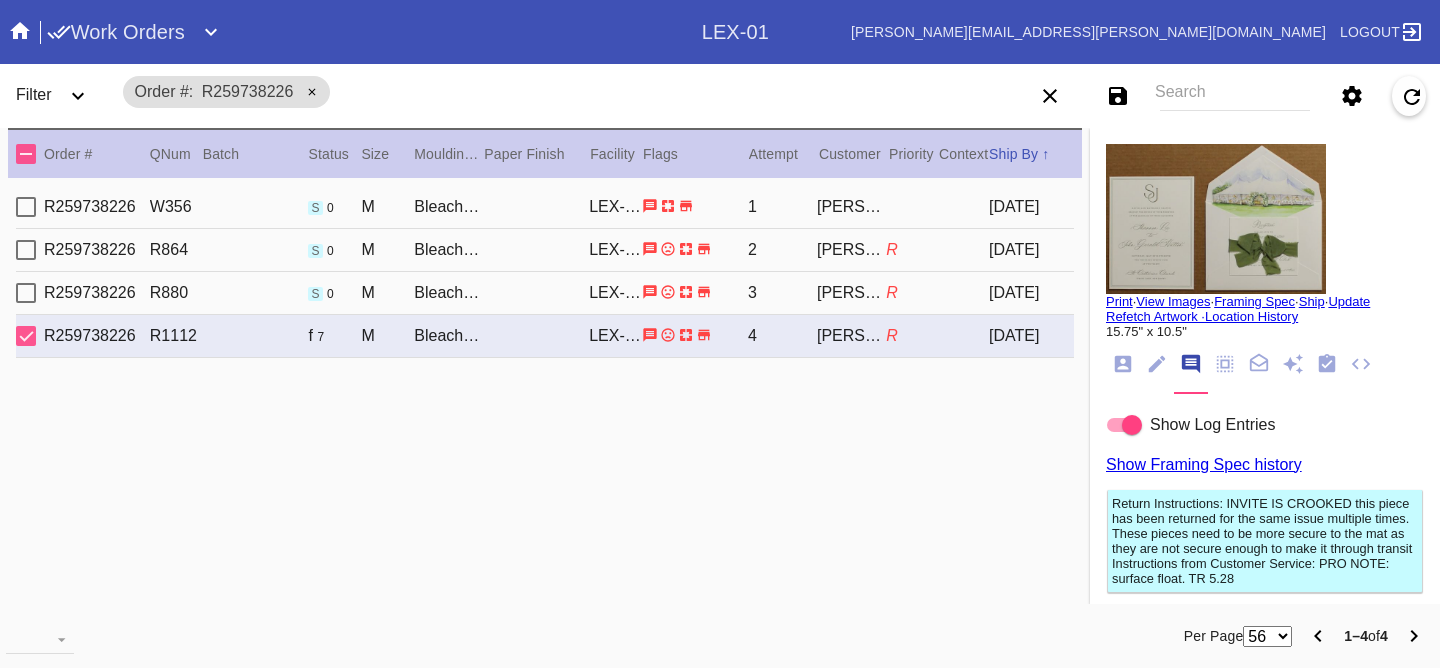 click on "Select a Work Order Print  ·  View Images  ·  Framing Spec  ·  Ship  ·  Update   Refetch Artwork ·  Location History 15.75" x 10.5"                                 Order: R259738226 Shopify Order: #M761694973 Line Item: L8367750 Item Name: Bleached Maple Gallery - M / Physical Work Order: W177207097505119 Location: Workstation LEX-01 art intake 3 Batch: Ship Group Schedule Work (Beta) Facility: LEX-01  change RFID:
Assign RFID
Batch Batch New Batch LEX01-250606-006 () LEX01-250531-009 () LEX01-250327-001 () LEX01-250325-001 () LEX01-250319-006 () LEX01-250306-004 () LEX01-250220-010 () LEX01-250219-008 () LEX01-250211-016 () LEX01-250211-012 () LEX01-250121-012 () LEX01-241224-002 () LEX01-241119-022 () LEX01-241119-014 () LEX01-241021-002 () LEX01-241017-003 () LEX01-241014-006 () LEX01-241003-002 () LEX01-210426-026 () LEX01-210412-039 () LEX01-210313-028 () LEX01-210228-001 () LEX01-210124-003 () LEX01-201218-082 ()" at bounding box center (1265, 366) 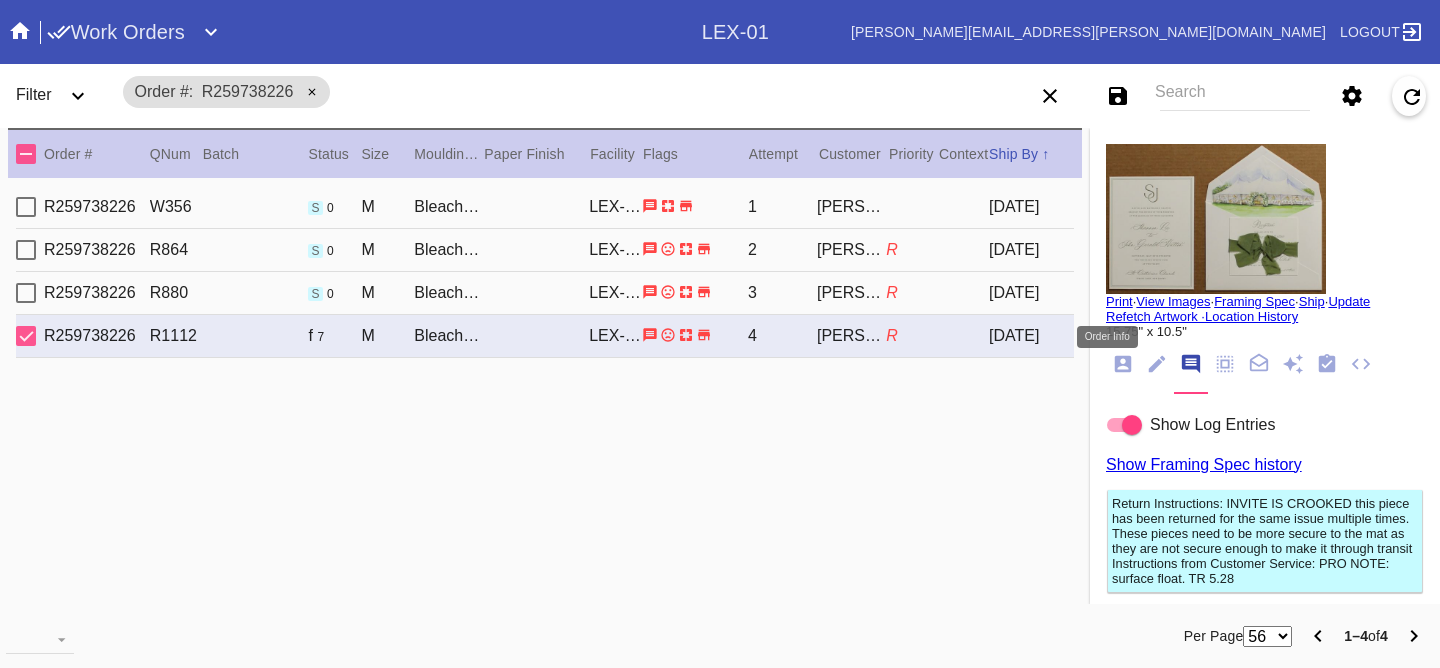 click 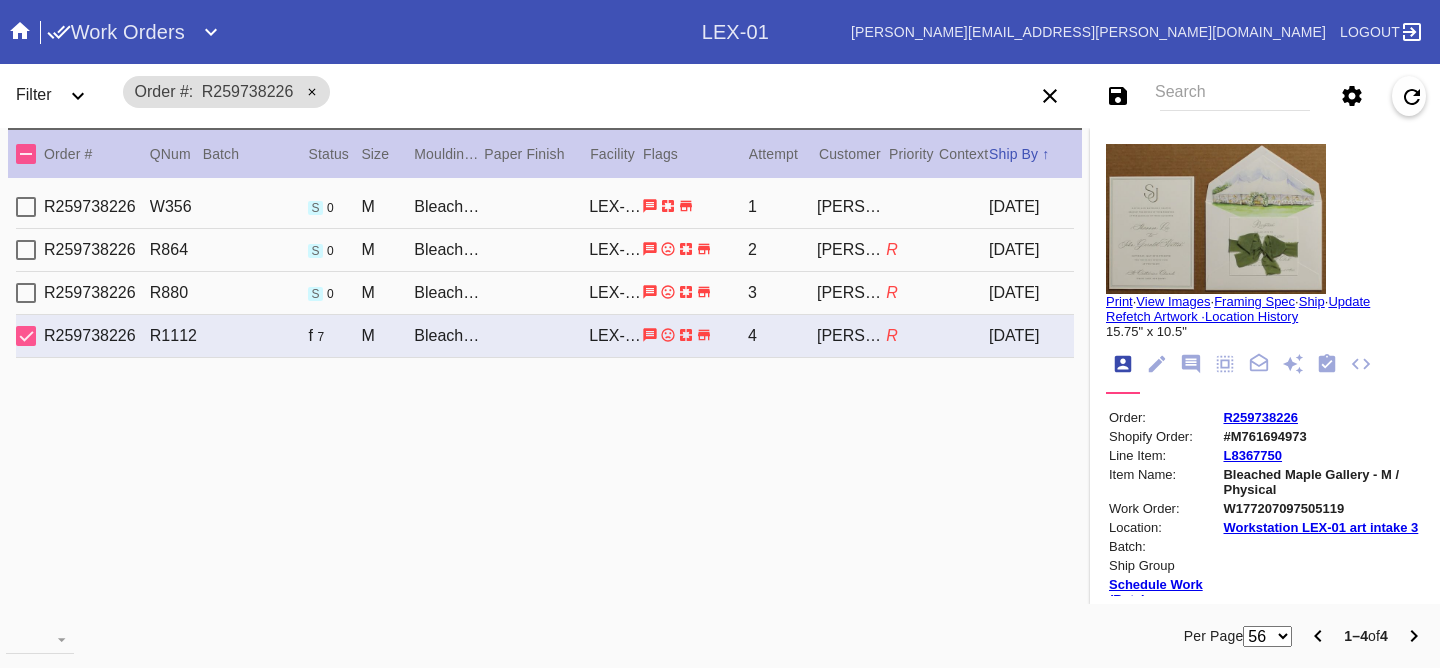 scroll, scrollTop: 24, scrollLeft: 0, axis: vertical 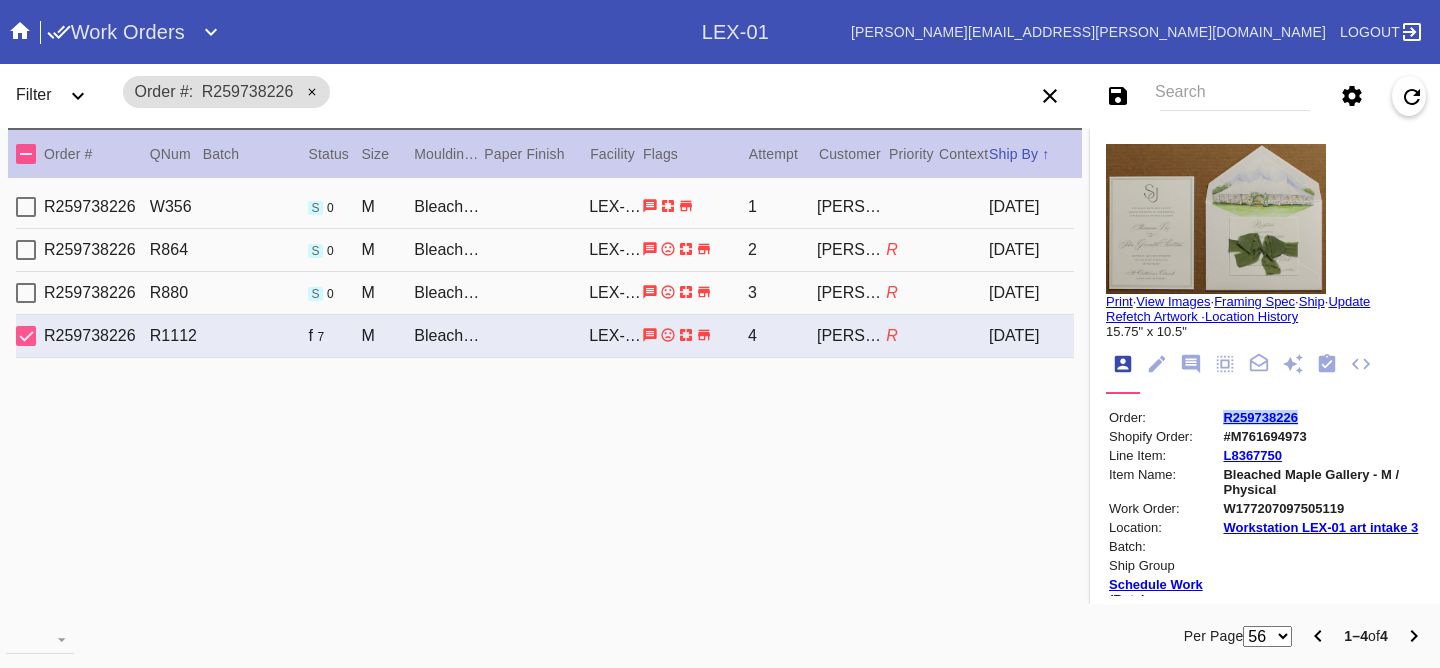 drag, startPoint x: 1301, startPoint y: 422, endPoint x: 1201, endPoint y: 422, distance: 100 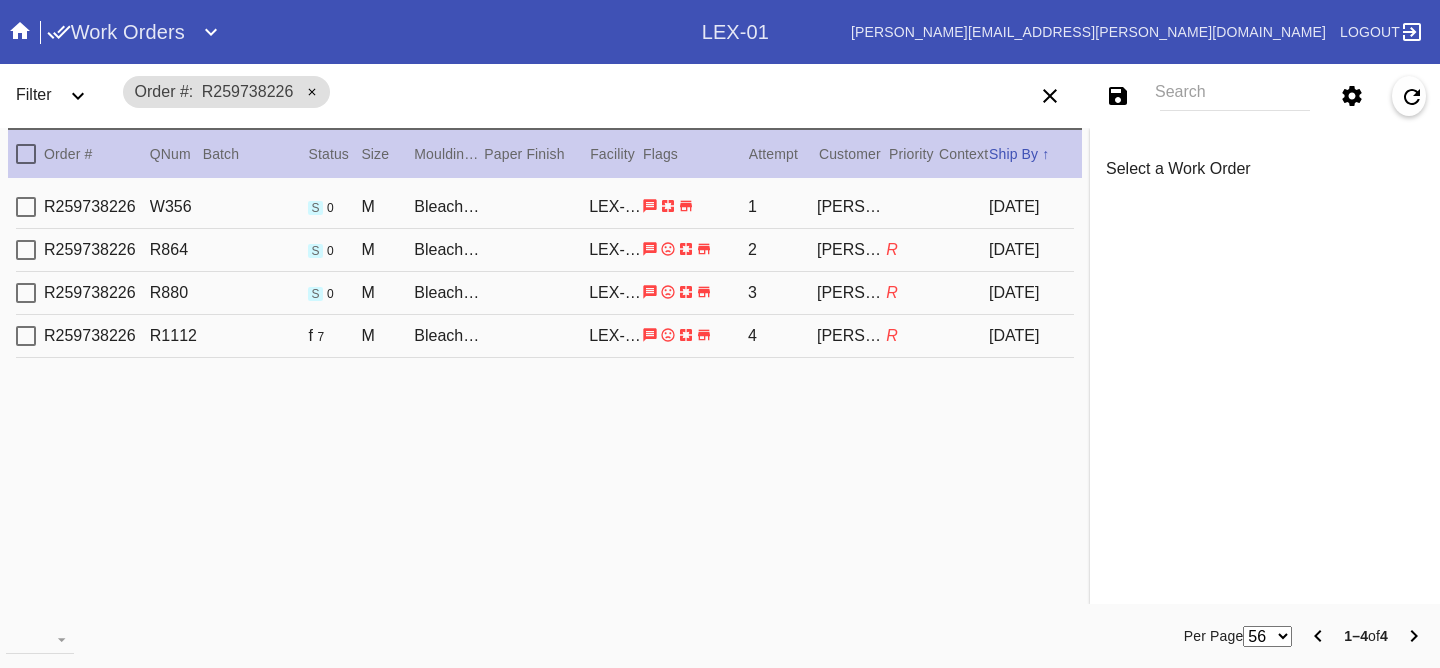 scroll, scrollTop: 0, scrollLeft: 0, axis: both 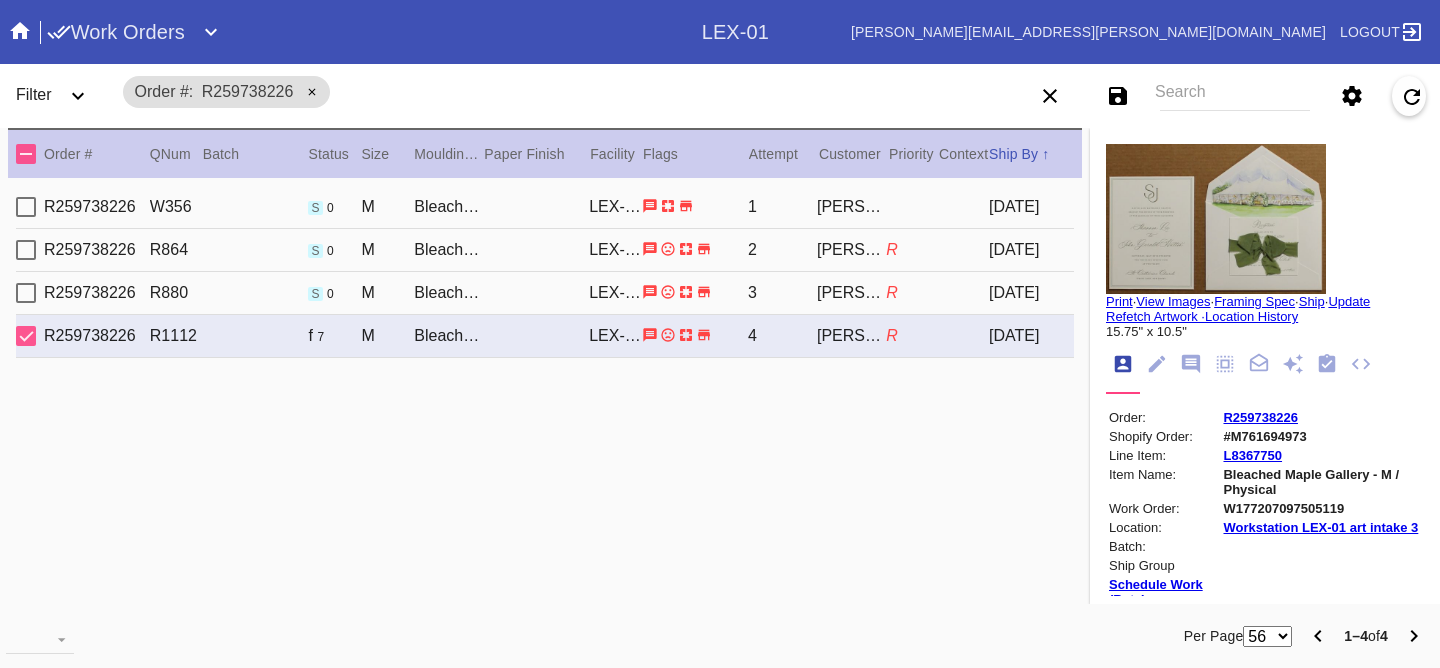 click 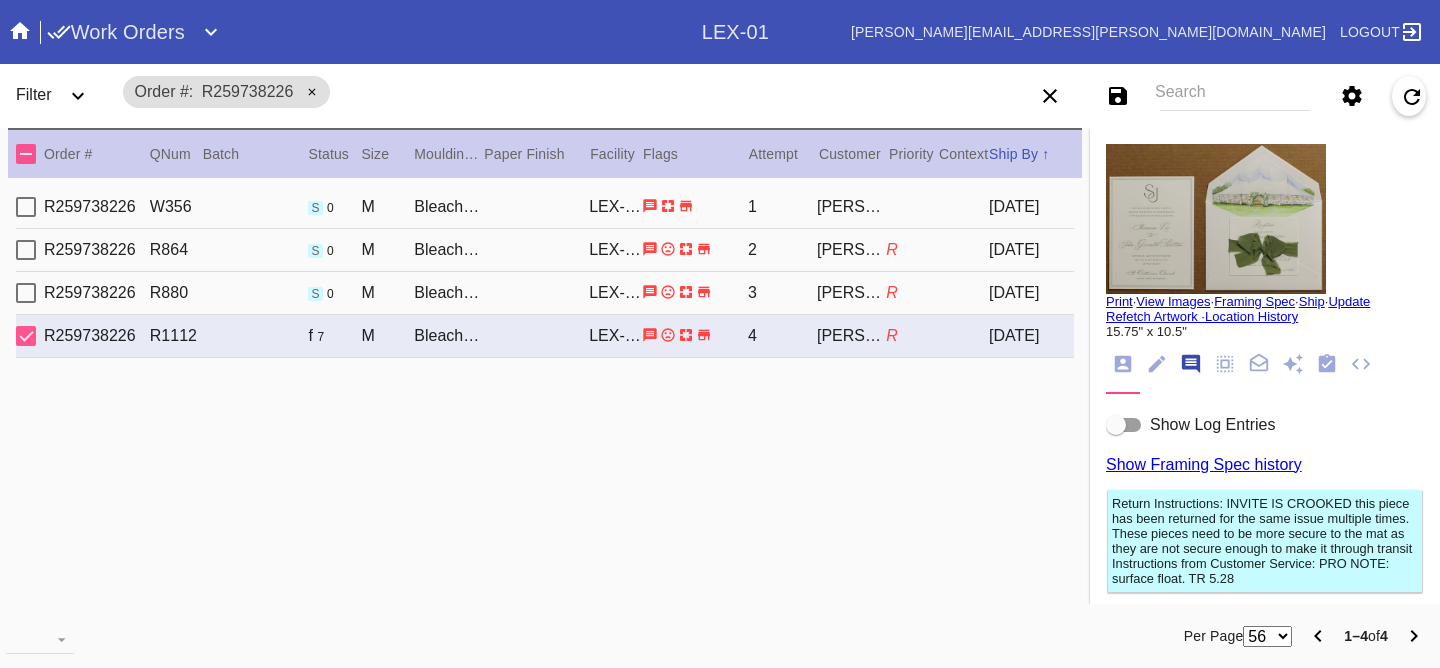 scroll, scrollTop: 123, scrollLeft: 0, axis: vertical 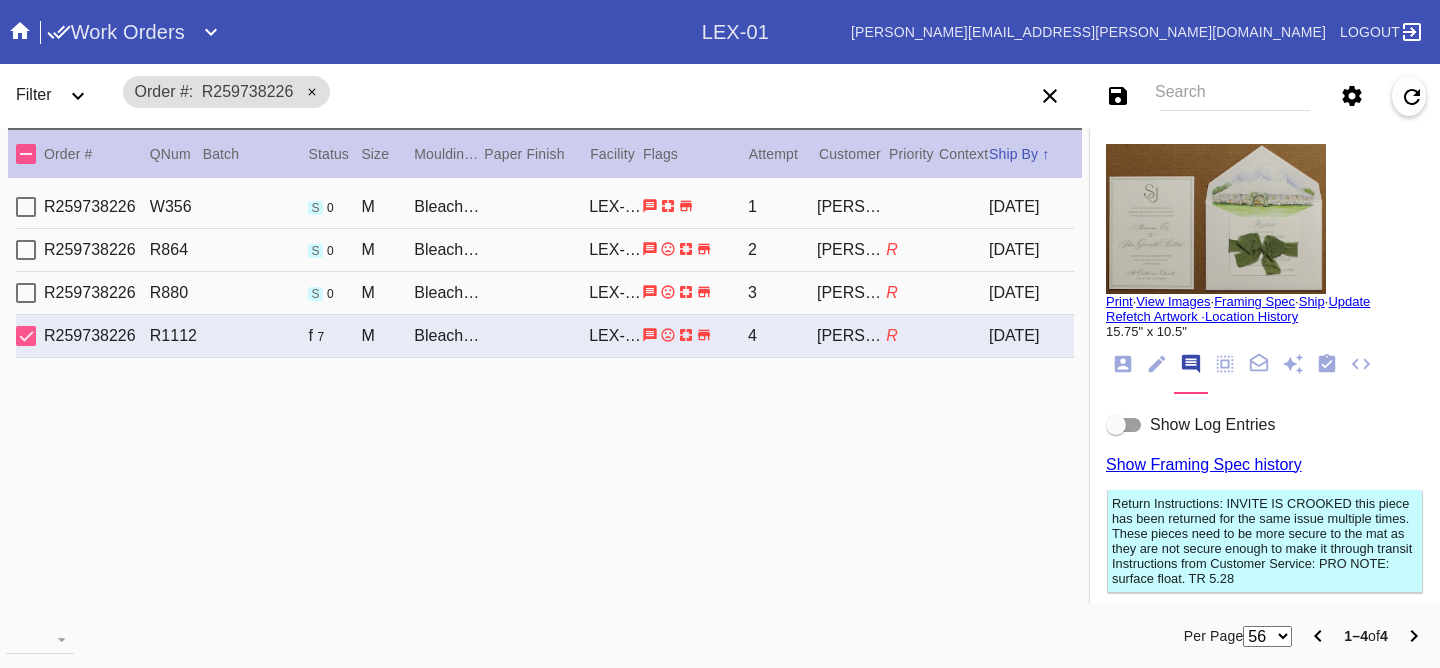 click on "Show Log Entries" at bounding box center [1212, 424] 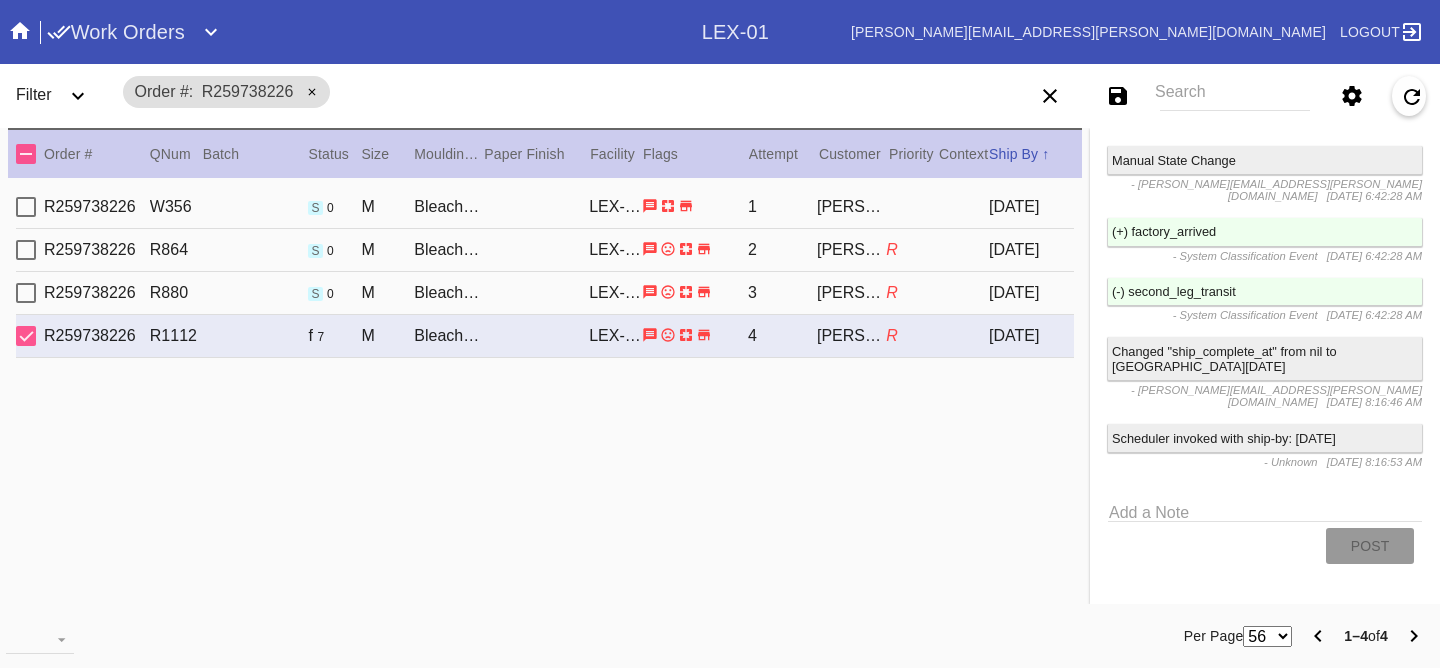 scroll, scrollTop: 1664, scrollLeft: 0, axis: vertical 